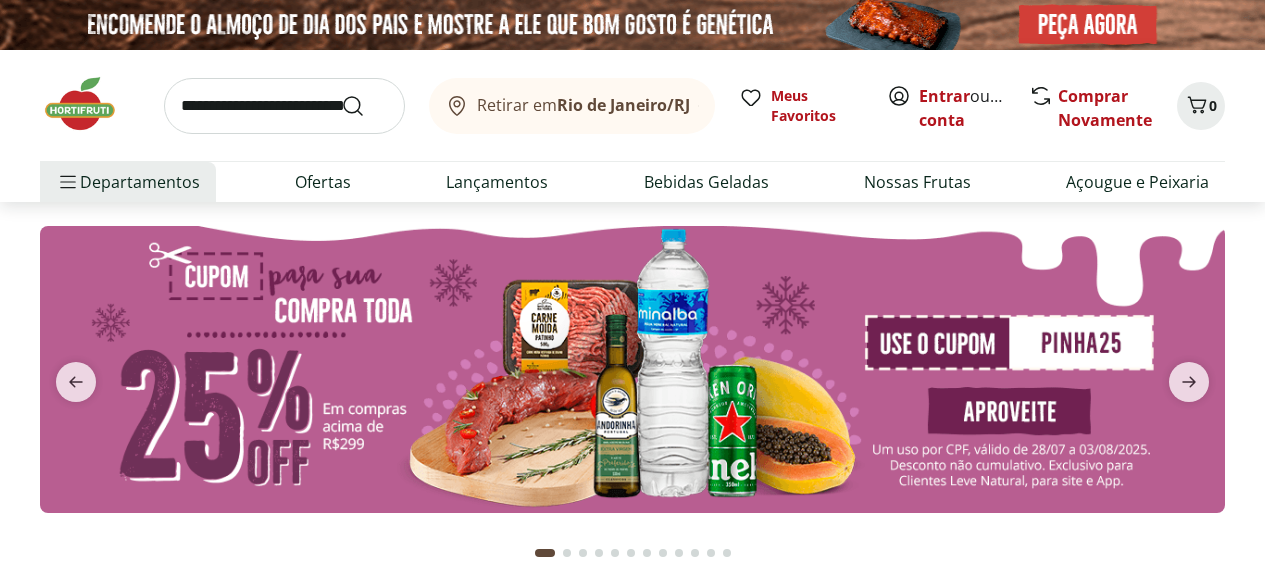 scroll, scrollTop: 0, scrollLeft: 0, axis: both 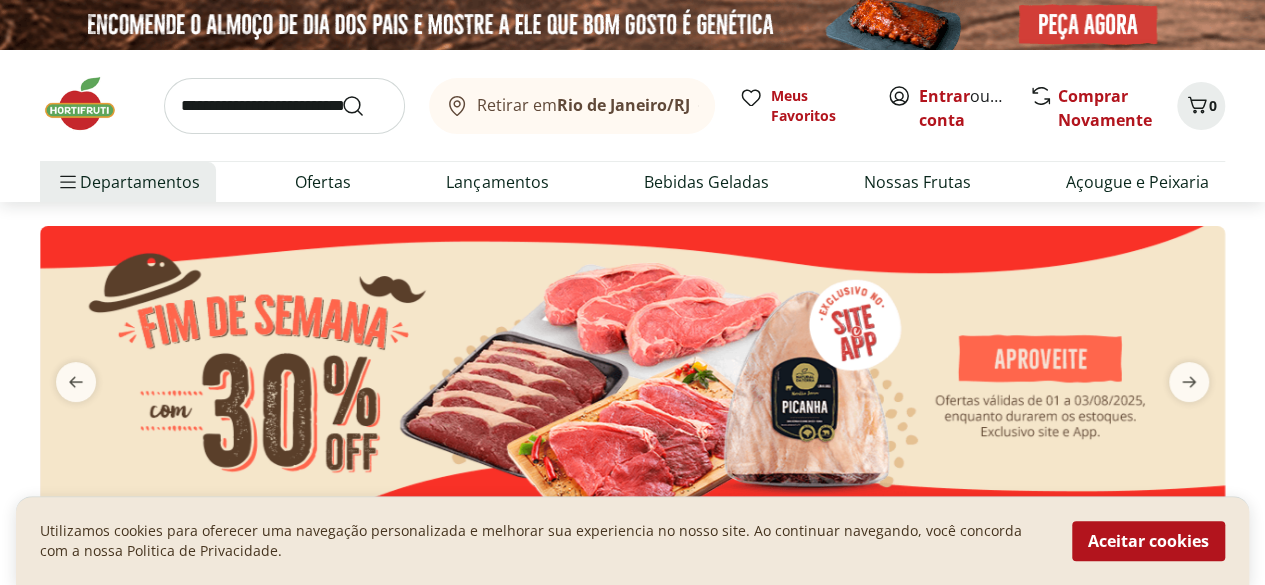 click at bounding box center (284, 106) 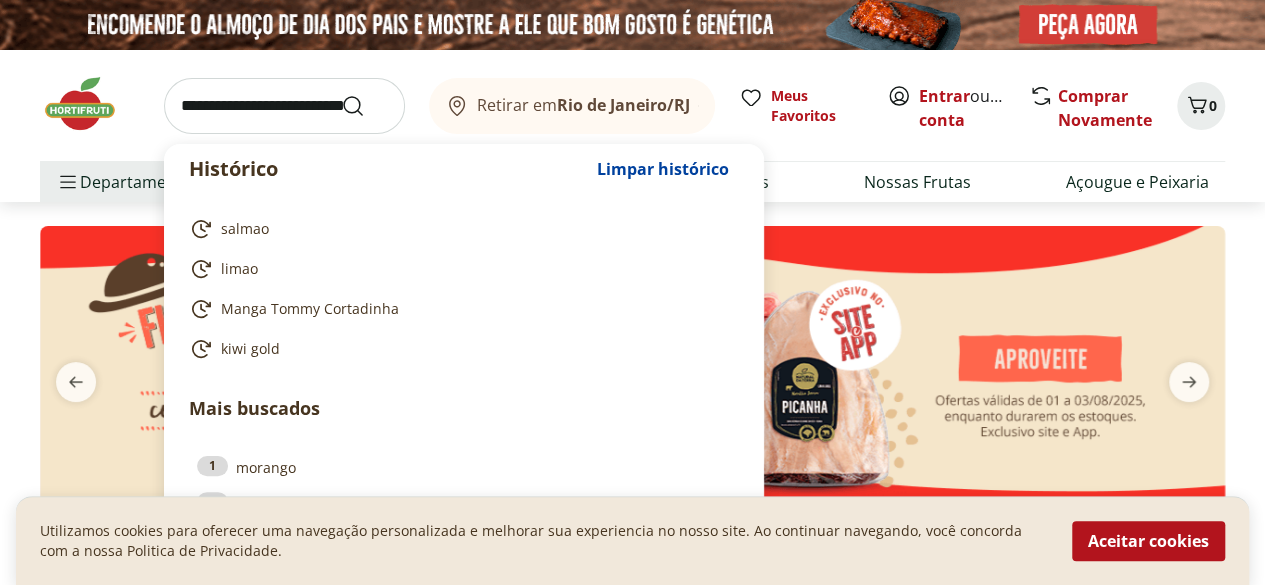 click at bounding box center [284, 106] 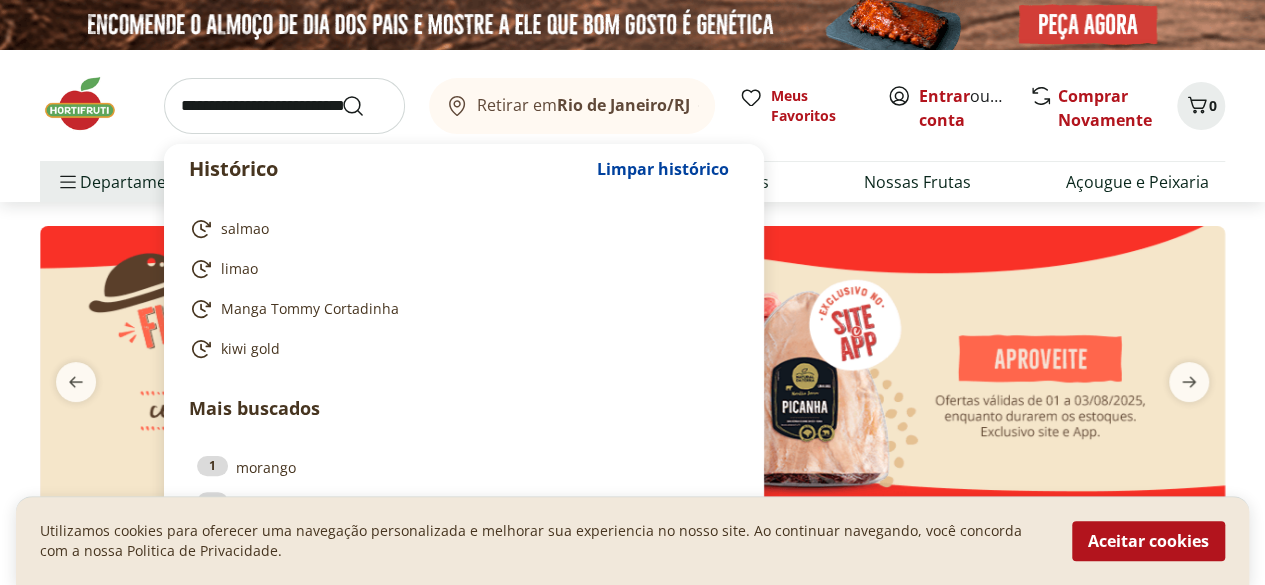 click at bounding box center (284, 106) 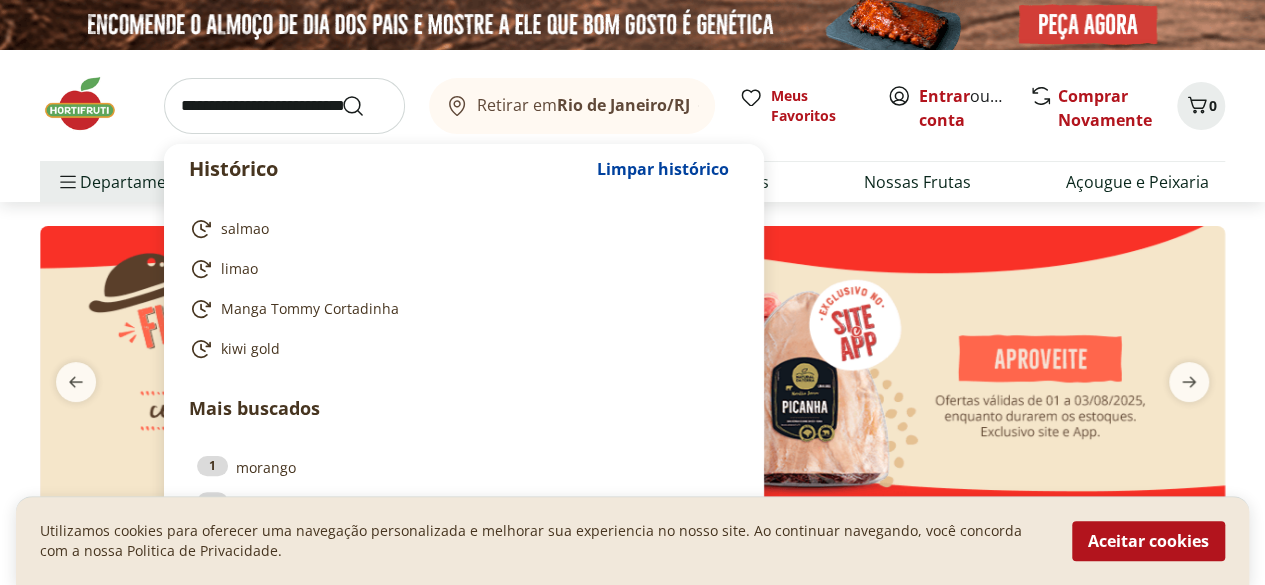 click at bounding box center (632, 369) 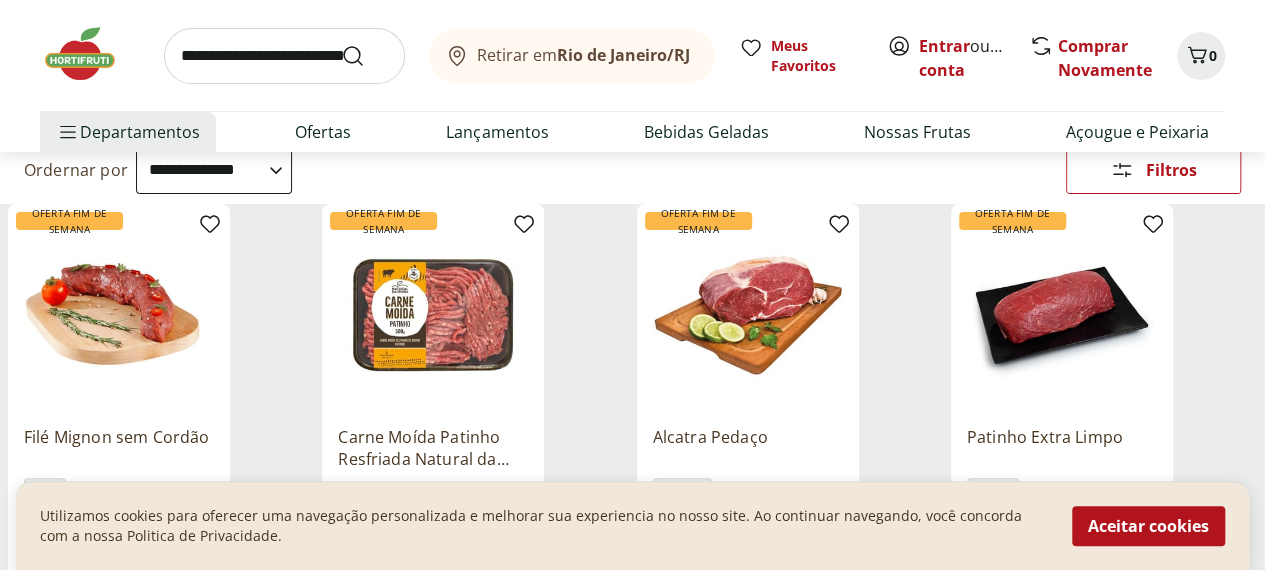 scroll, scrollTop: 200, scrollLeft: 0, axis: vertical 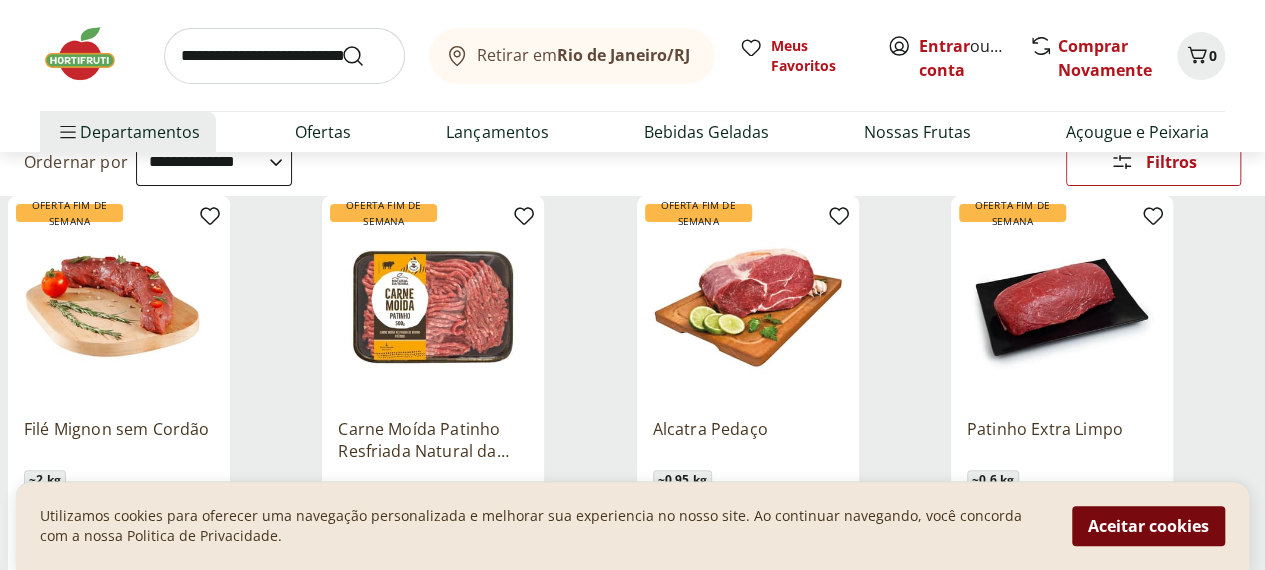 click on "Aceitar cookies" at bounding box center [1148, 526] 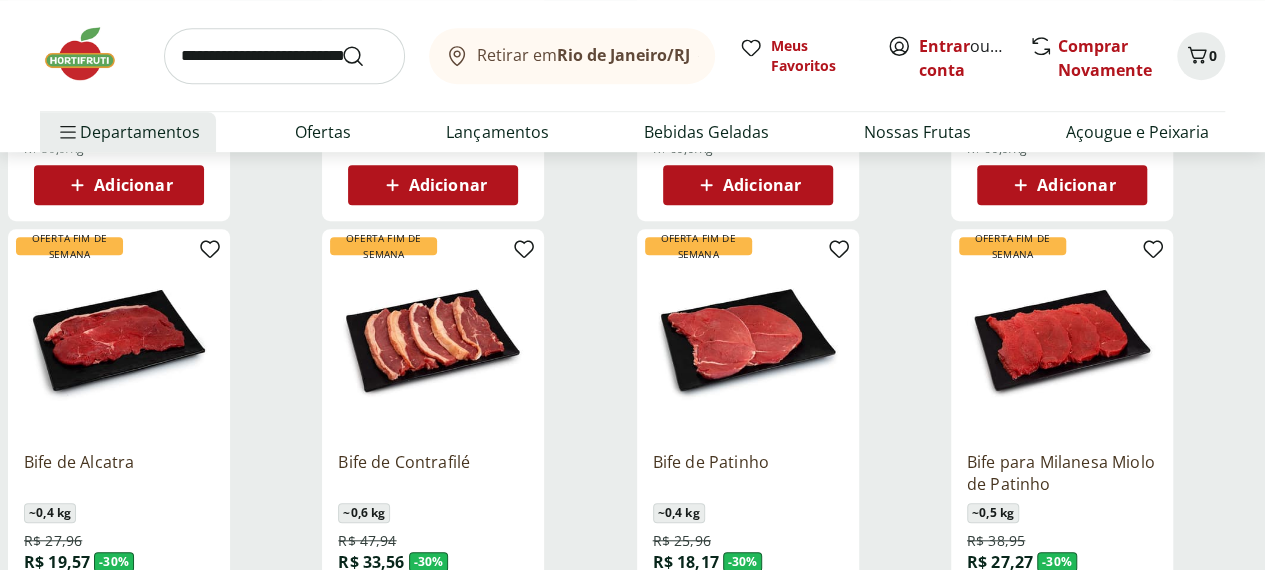 scroll, scrollTop: 600, scrollLeft: 0, axis: vertical 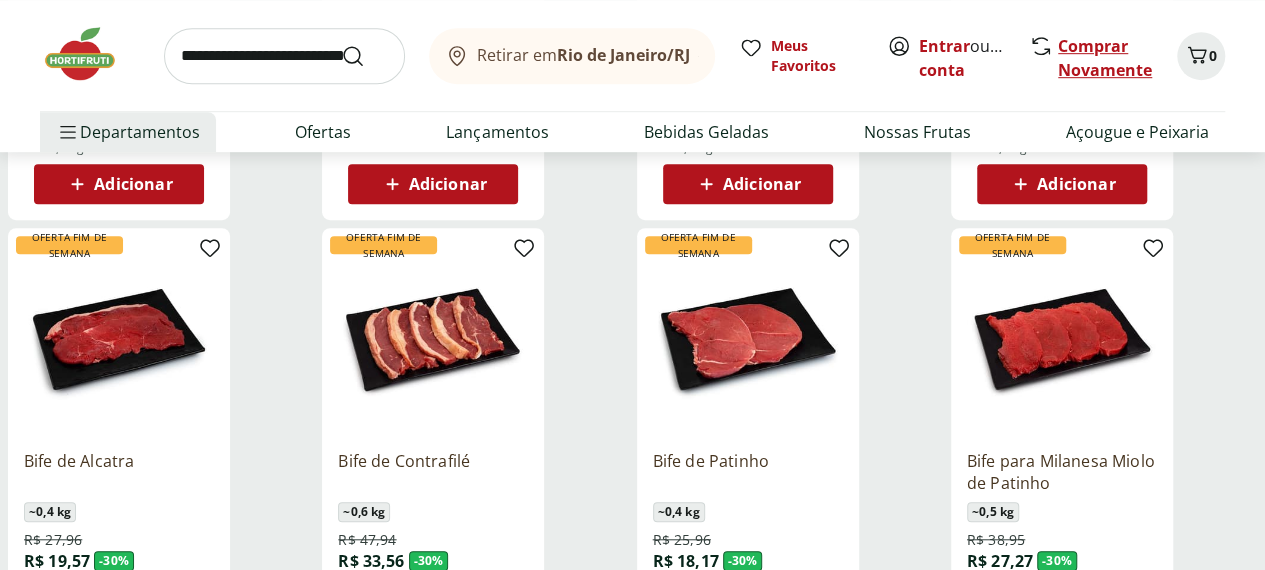 click on "Comprar Novamente" at bounding box center (1105, 58) 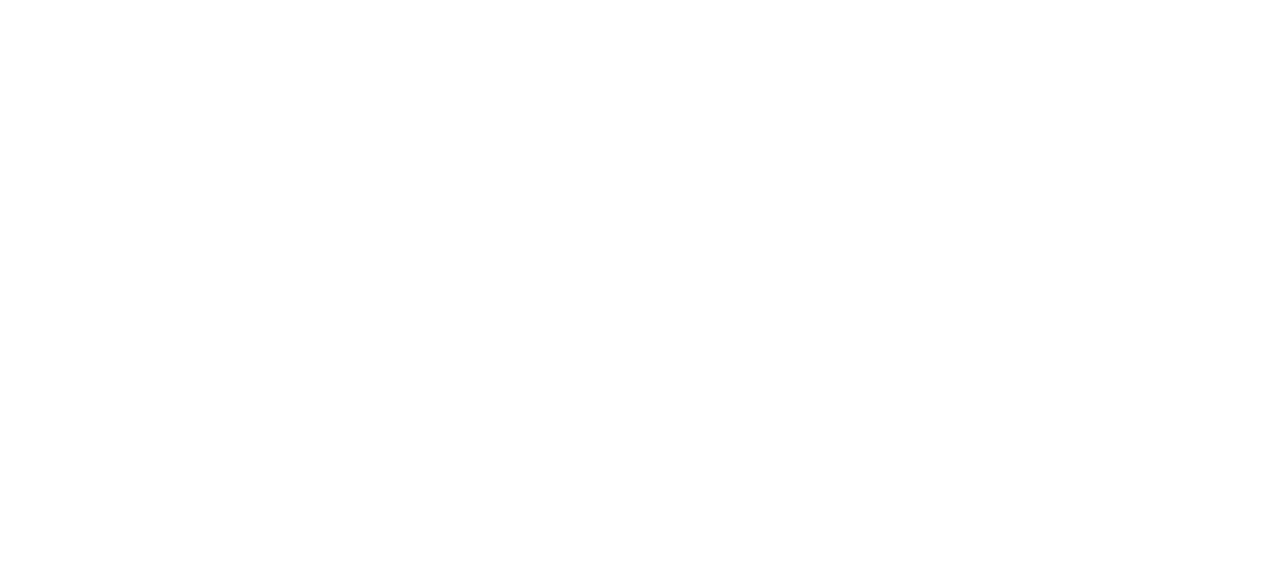 scroll, scrollTop: 0, scrollLeft: 0, axis: both 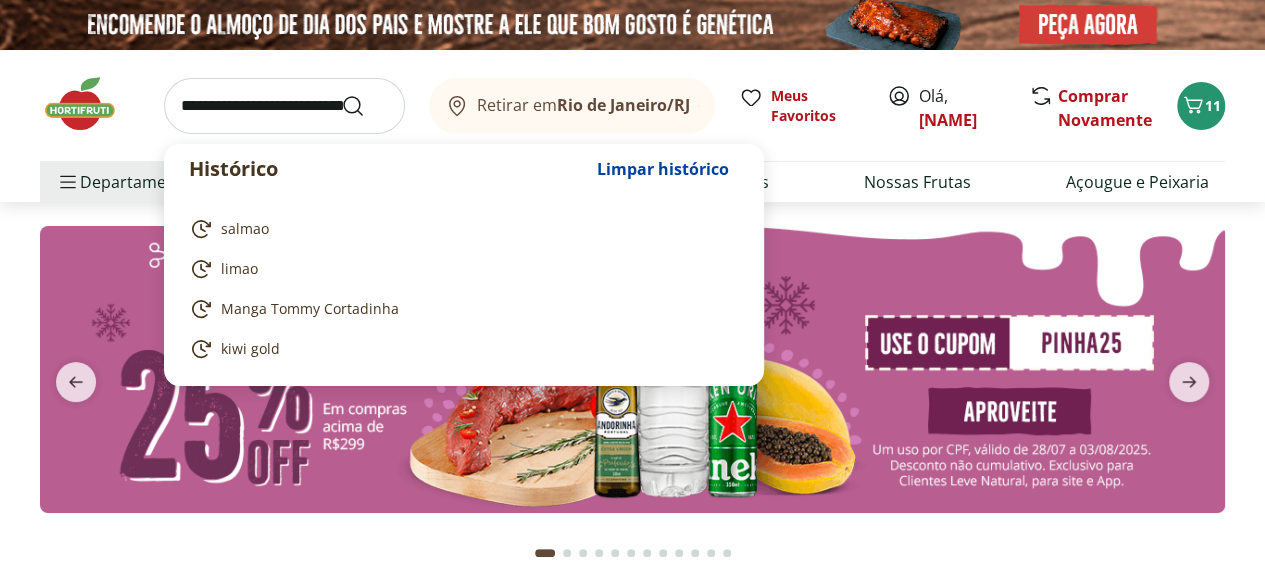 click at bounding box center [284, 106] 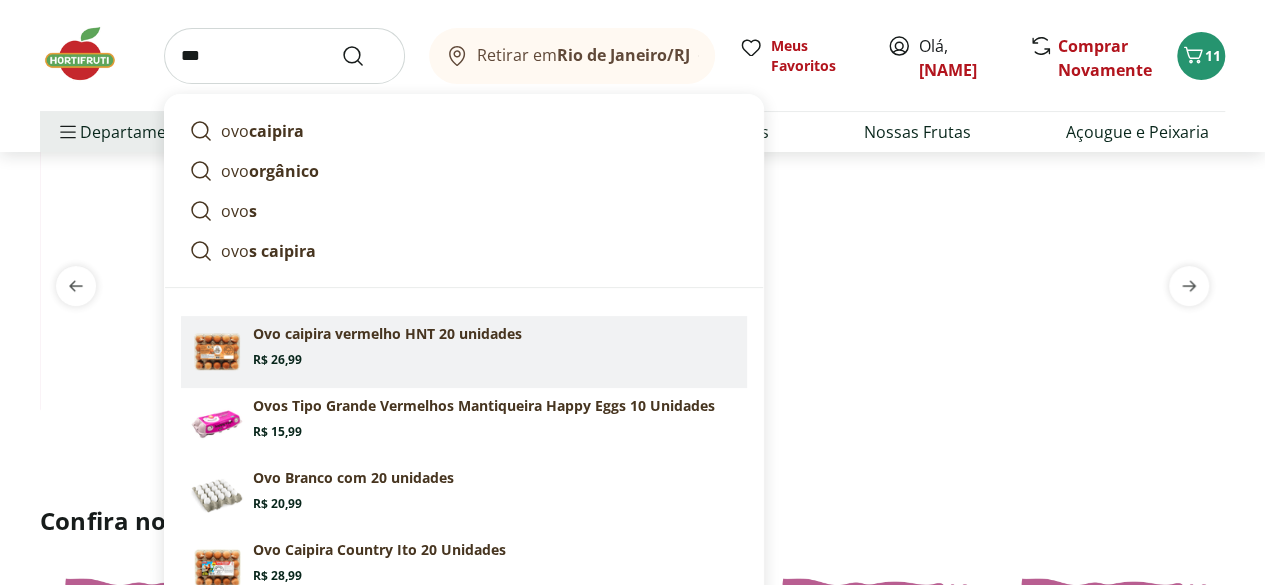 scroll, scrollTop: 100, scrollLeft: 0, axis: vertical 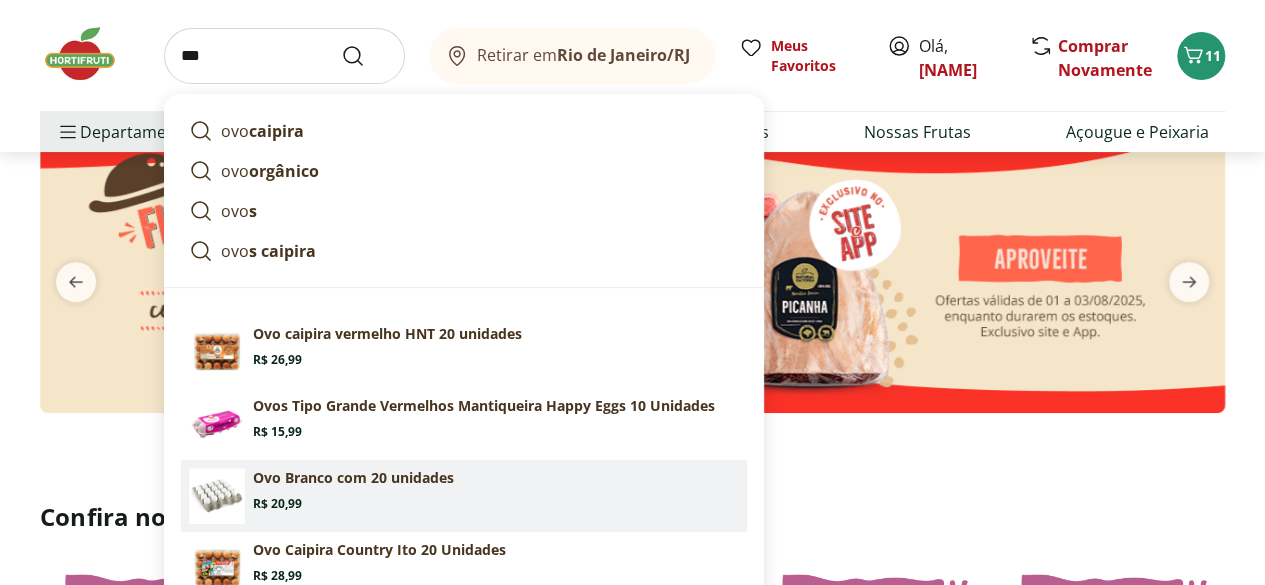 click on "Ovo Branco com 20 unidades Price: R$ 20,99" at bounding box center [496, 490] 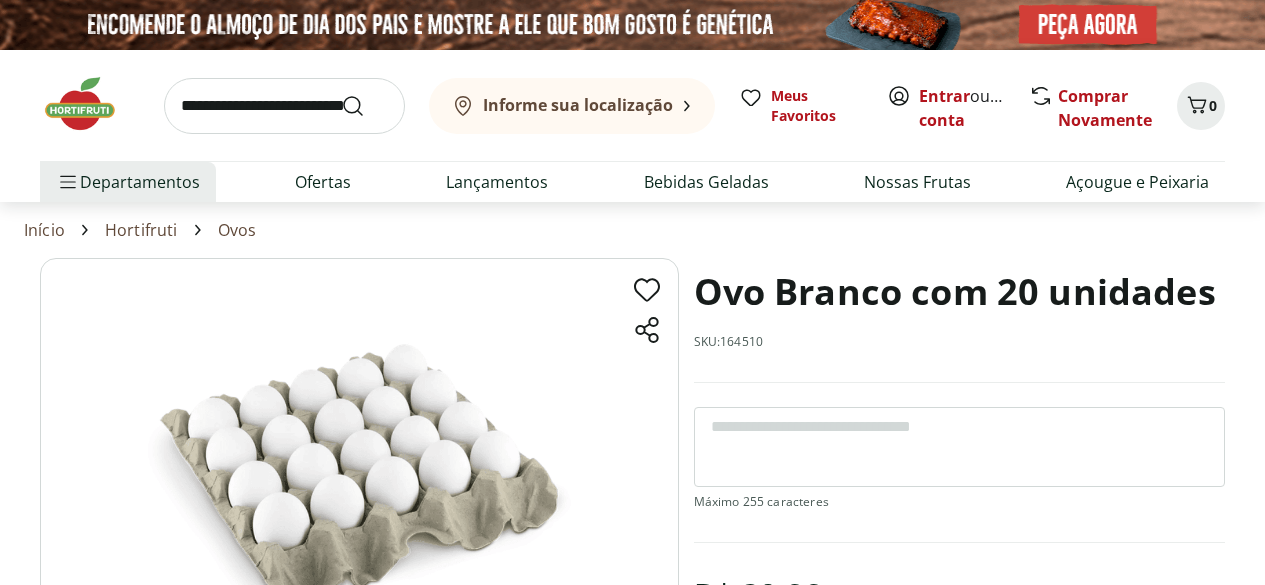 scroll, scrollTop: 0, scrollLeft: 0, axis: both 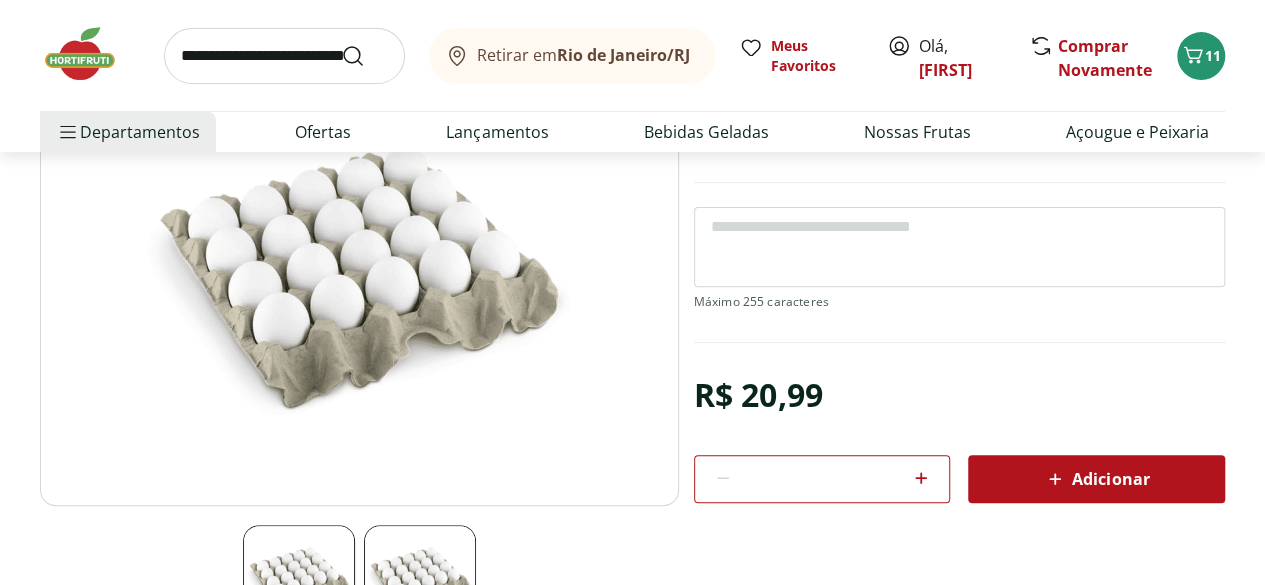click on "Adicionar" at bounding box center [1096, 479] 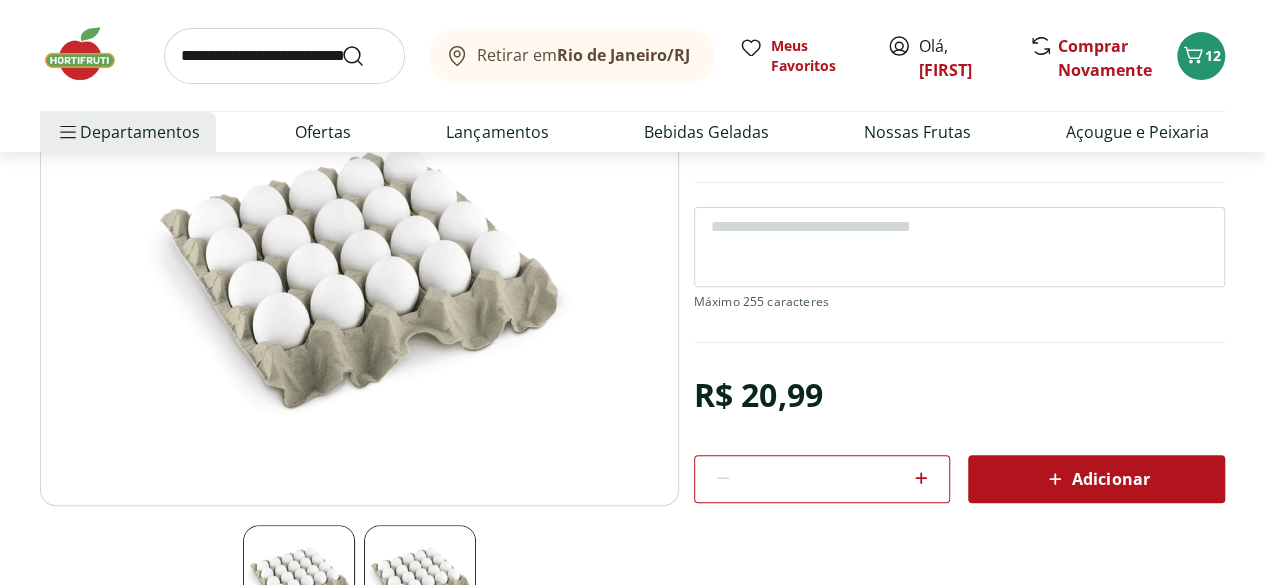 click at bounding box center [284, 56] 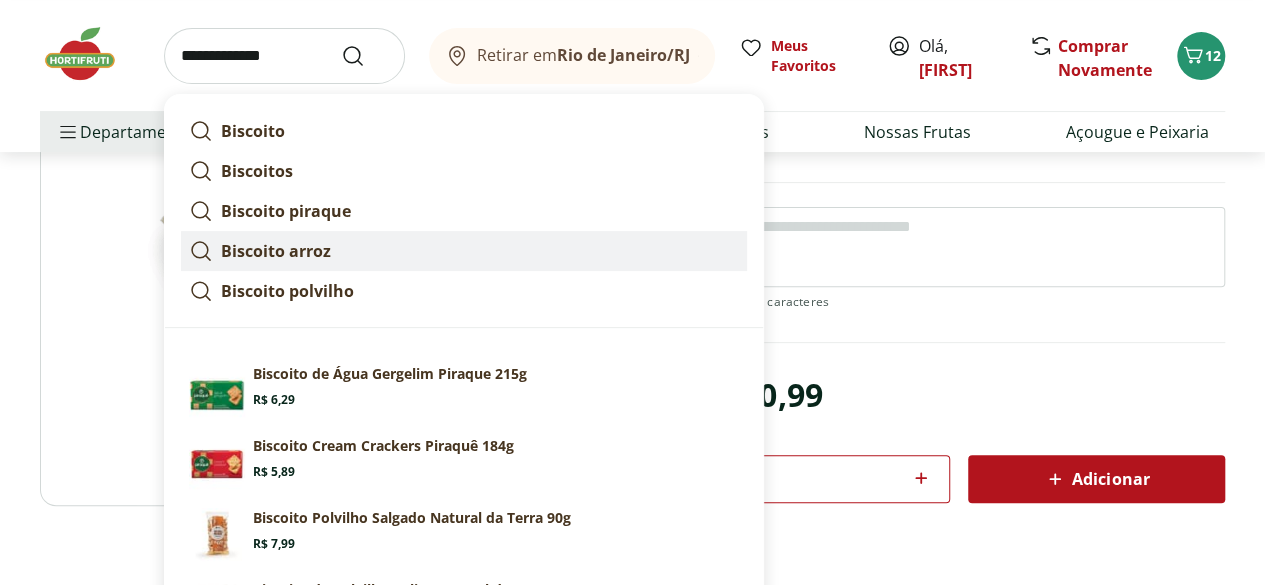 click on "Biscoito arroz" at bounding box center (276, 251) 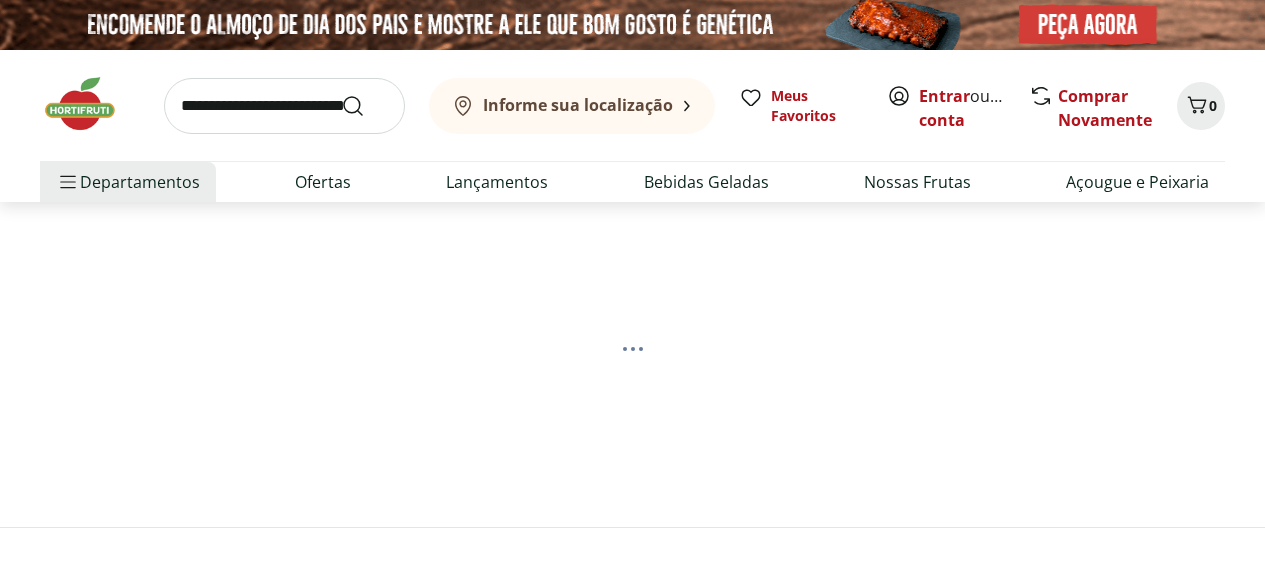 scroll, scrollTop: 0, scrollLeft: 0, axis: both 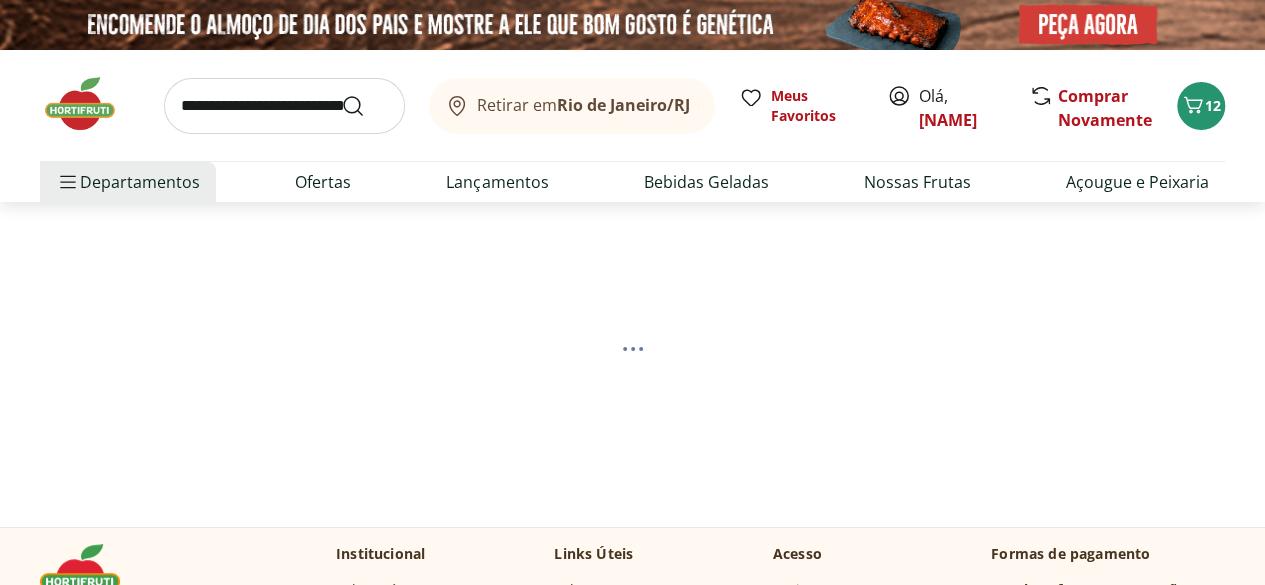 select on "**********" 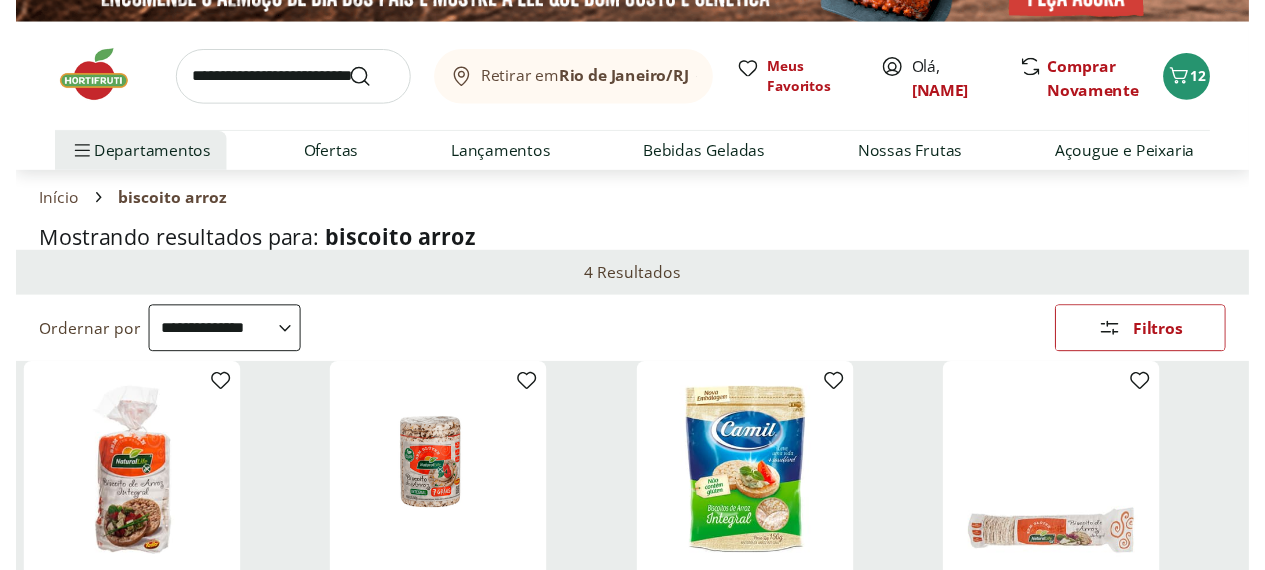 scroll, scrollTop: 0, scrollLeft: 0, axis: both 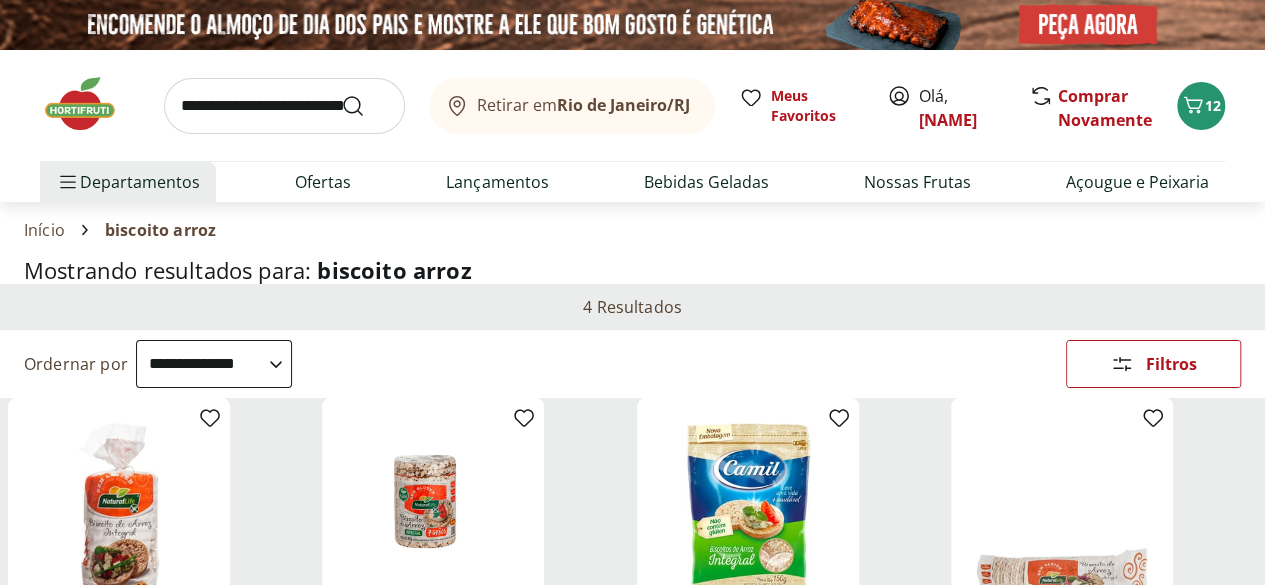 click at bounding box center [284, 106] 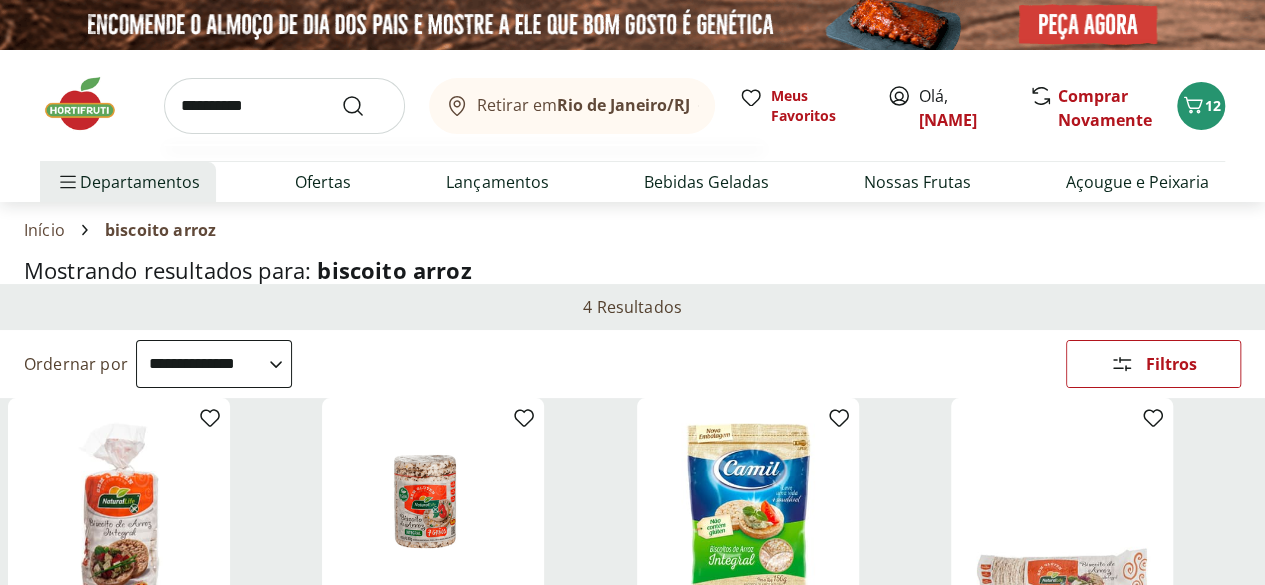 type on "**********" 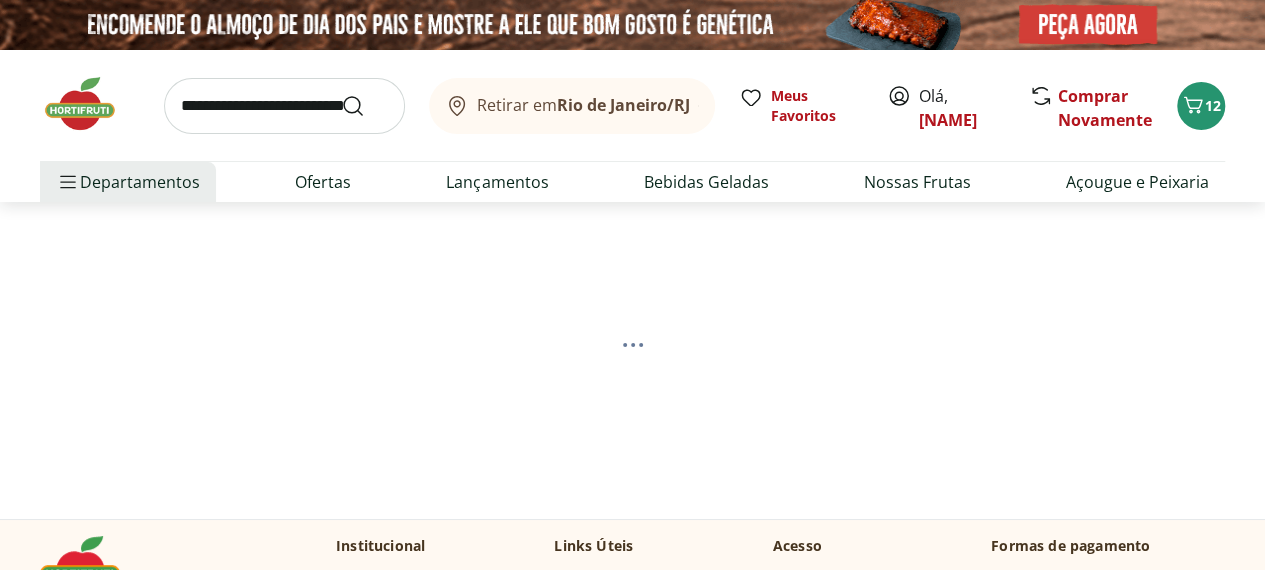 select on "**********" 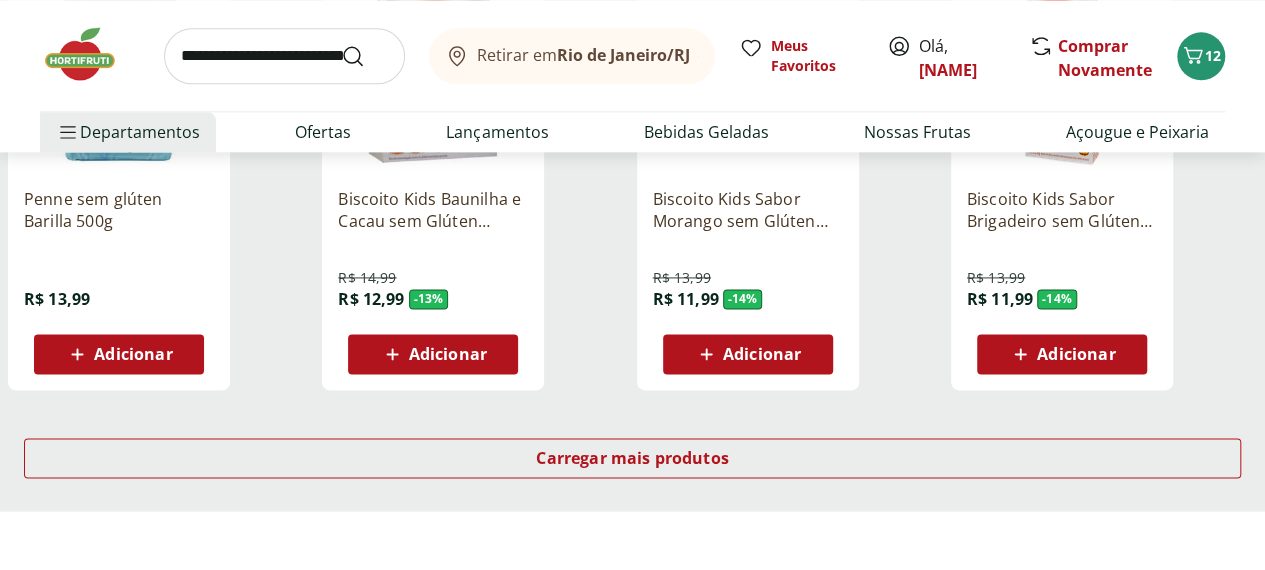 scroll, scrollTop: 1300, scrollLeft: 0, axis: vertical 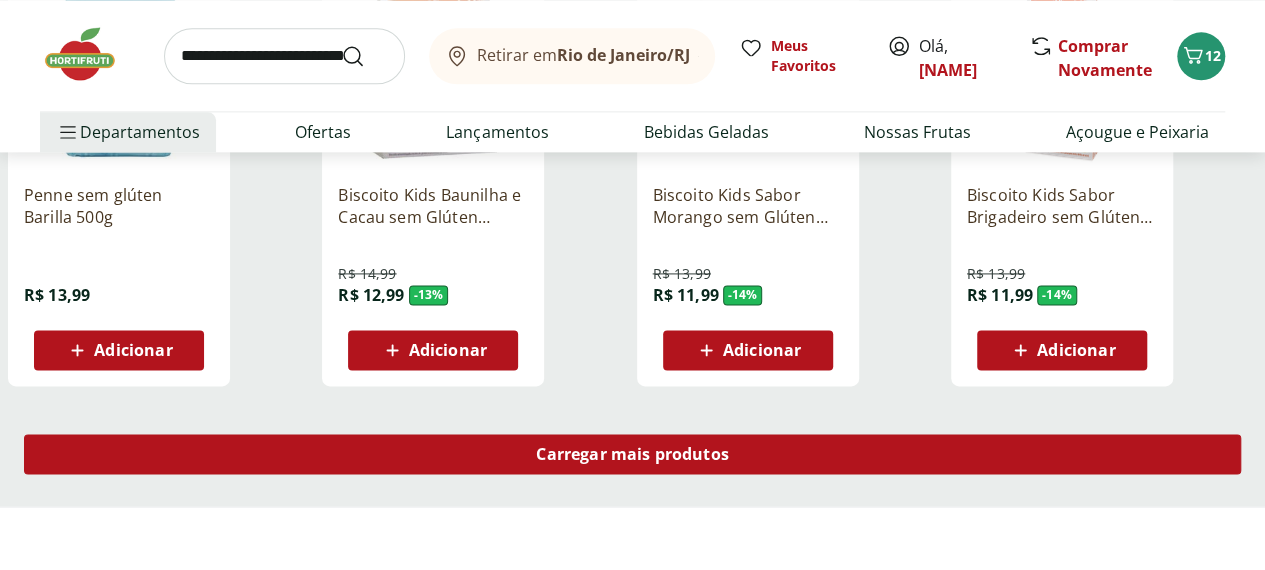 click on "Carregar mais produtos" at bounding box center (632, 454) 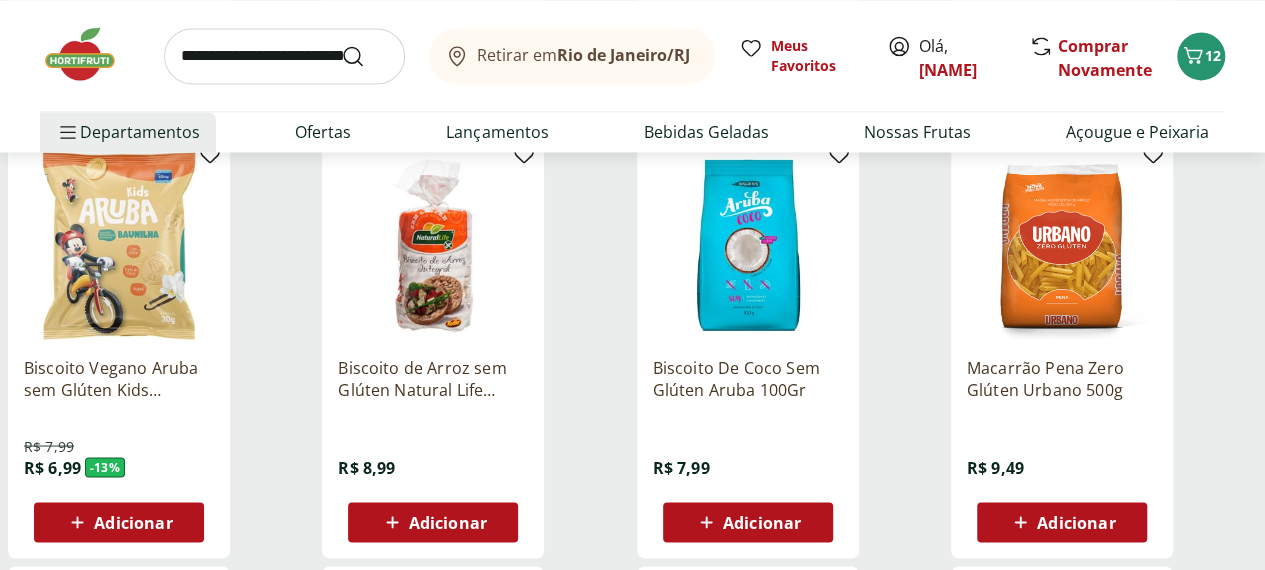scroll, scrollTop: 1600, scrollLeft: 0, axis: vertical 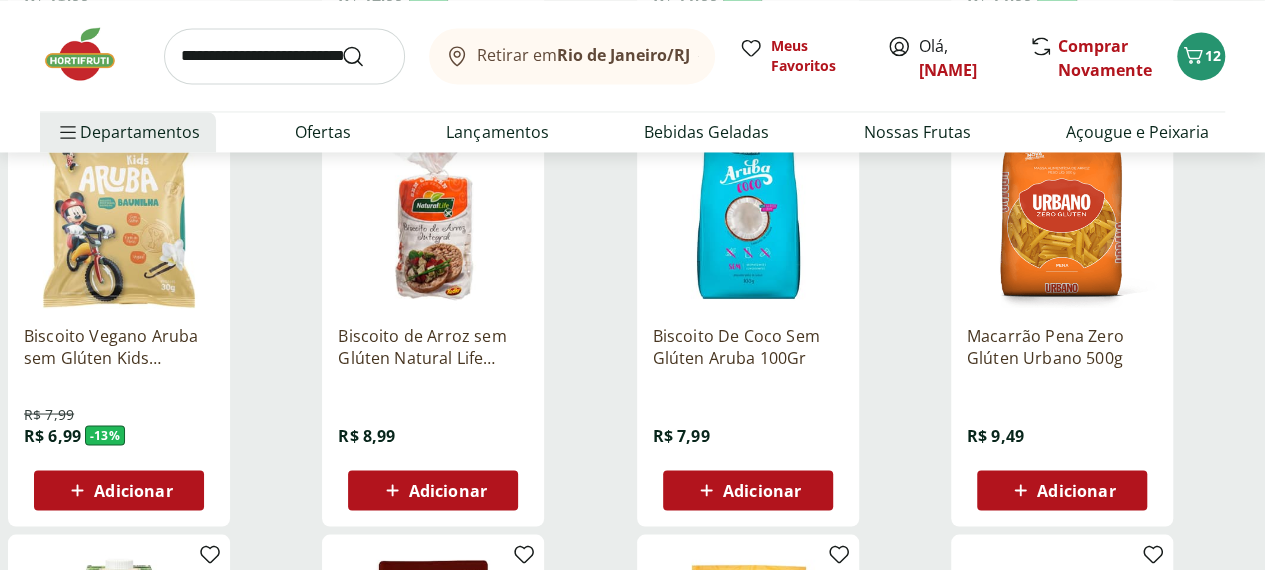 click on "Adicionar" at bounding box center [762, 490] 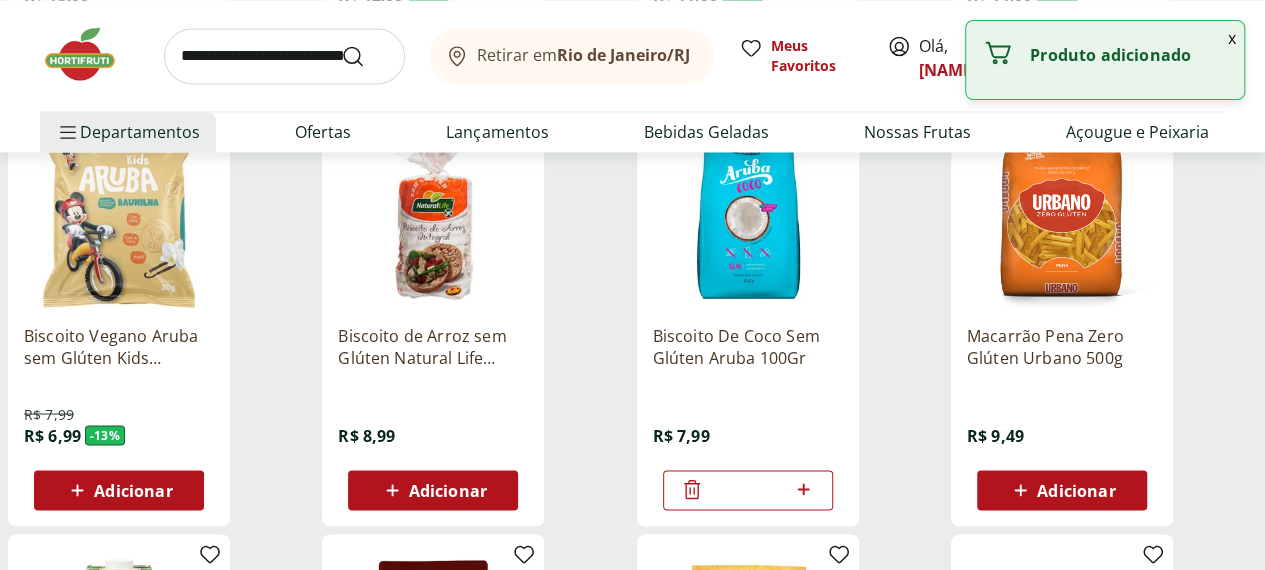 click 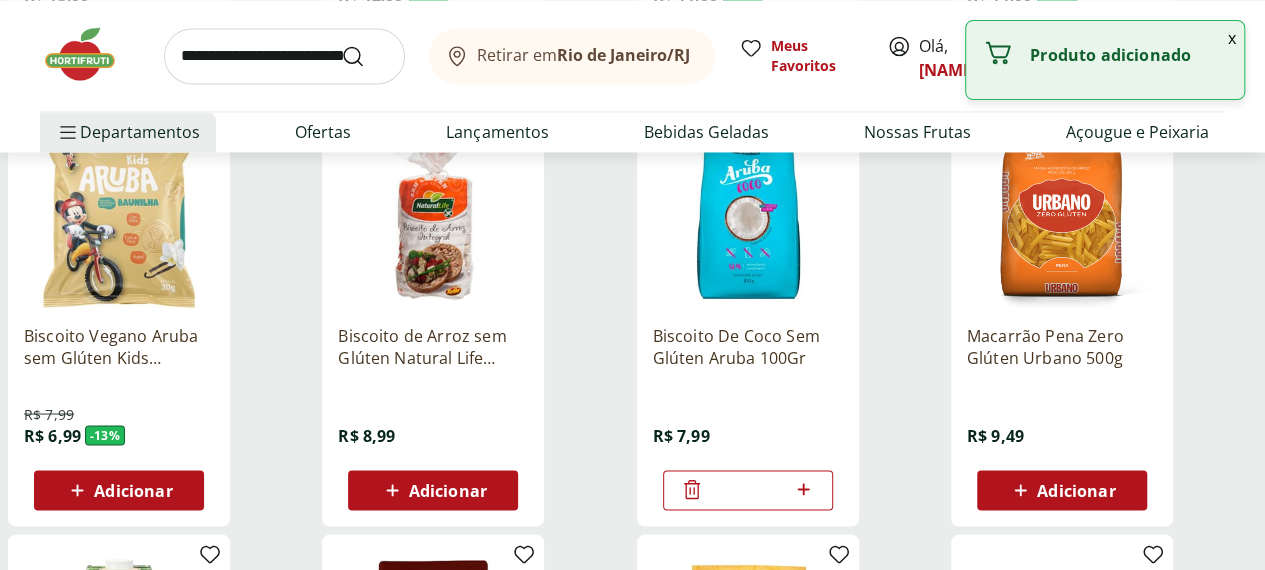 type on "*" 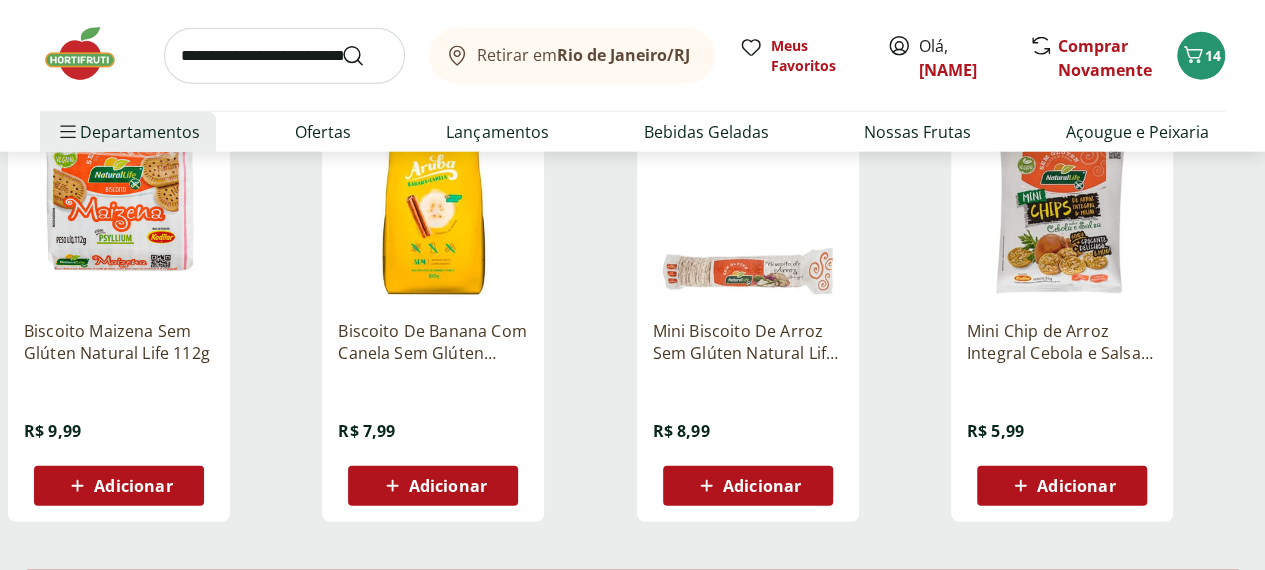 scroll, scrollTop: 2500, scrollLeft: 0, axis: vertical 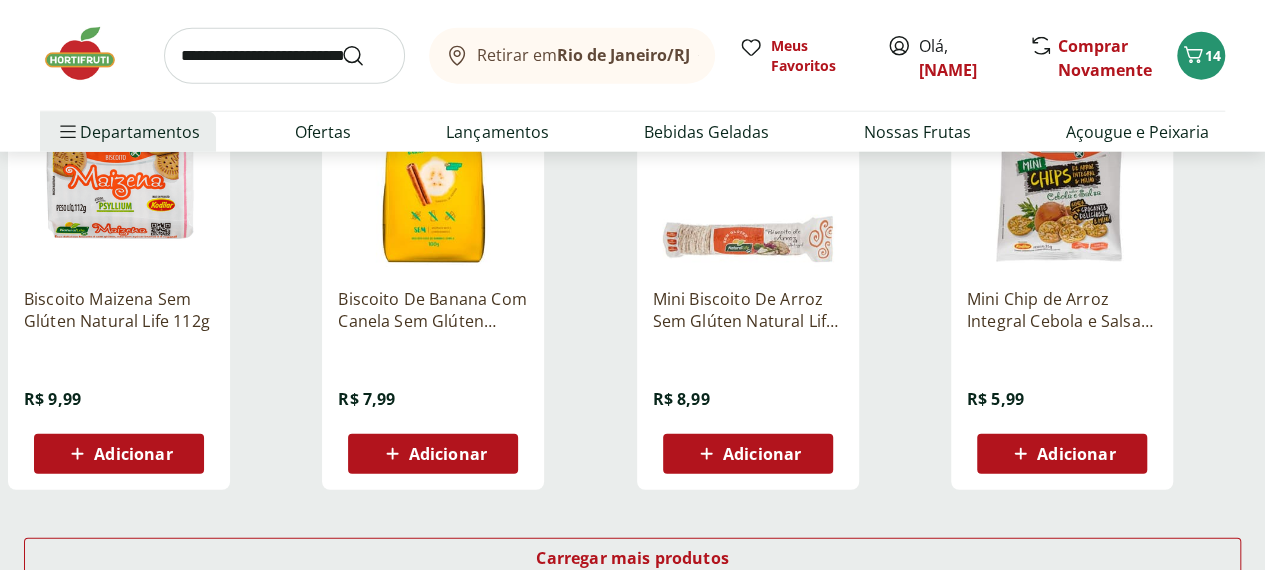 click on "Adicionar" at bounding box center (1076, 454) 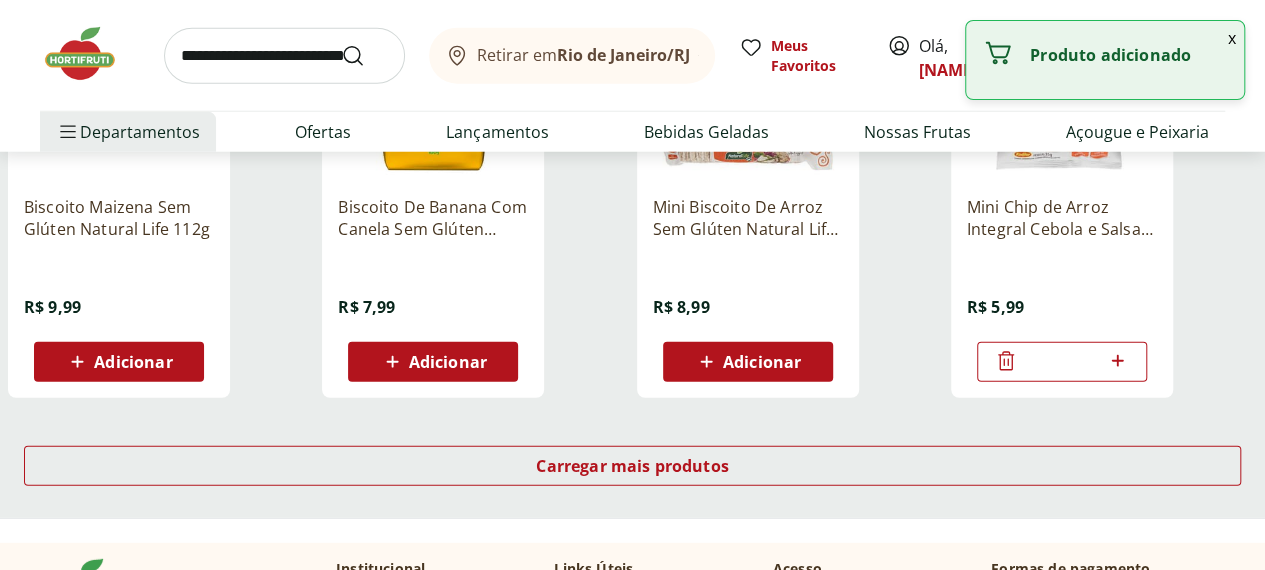 scroll, scrollTop: 2700, scrollLeft: 0, axis: vertical 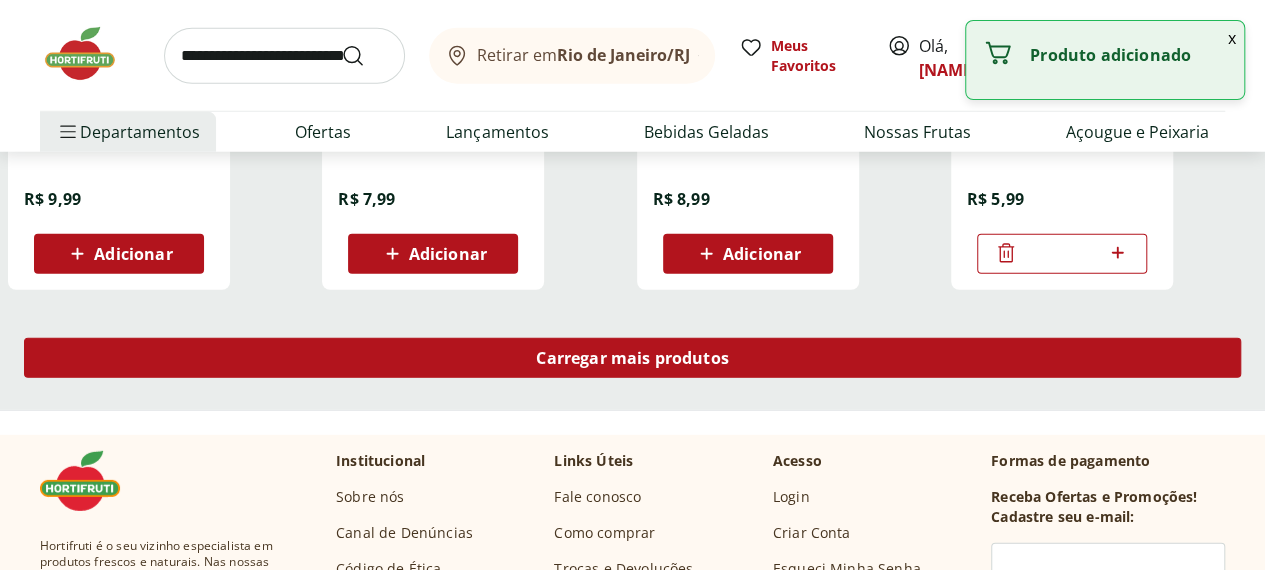 click on "Carregar mais produtos" at bounding box center [632, 358] 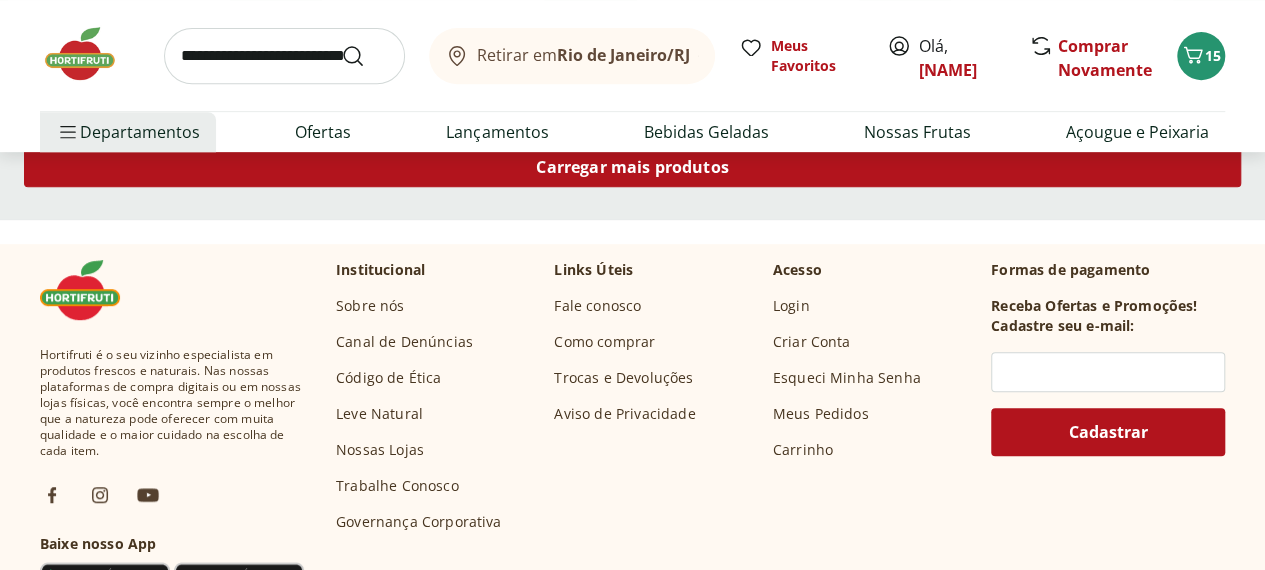 scroll, scrollTop: 4200, scrollLeft: 0, axis: vertical 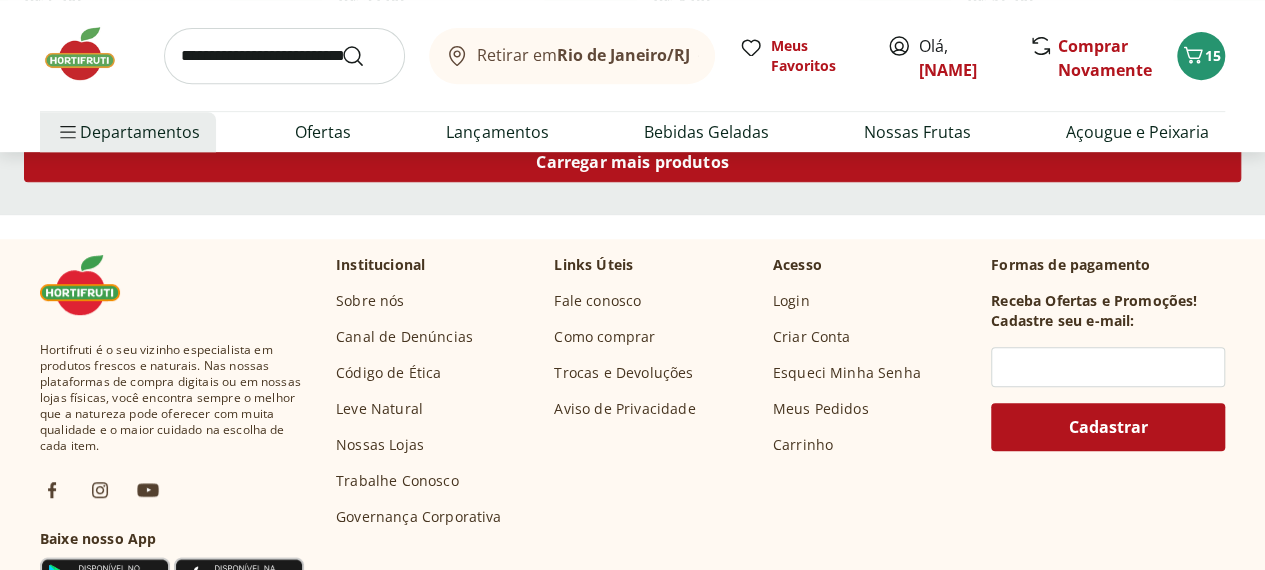 click on "Carregar mais produtos" at bounding box center (632, 162) 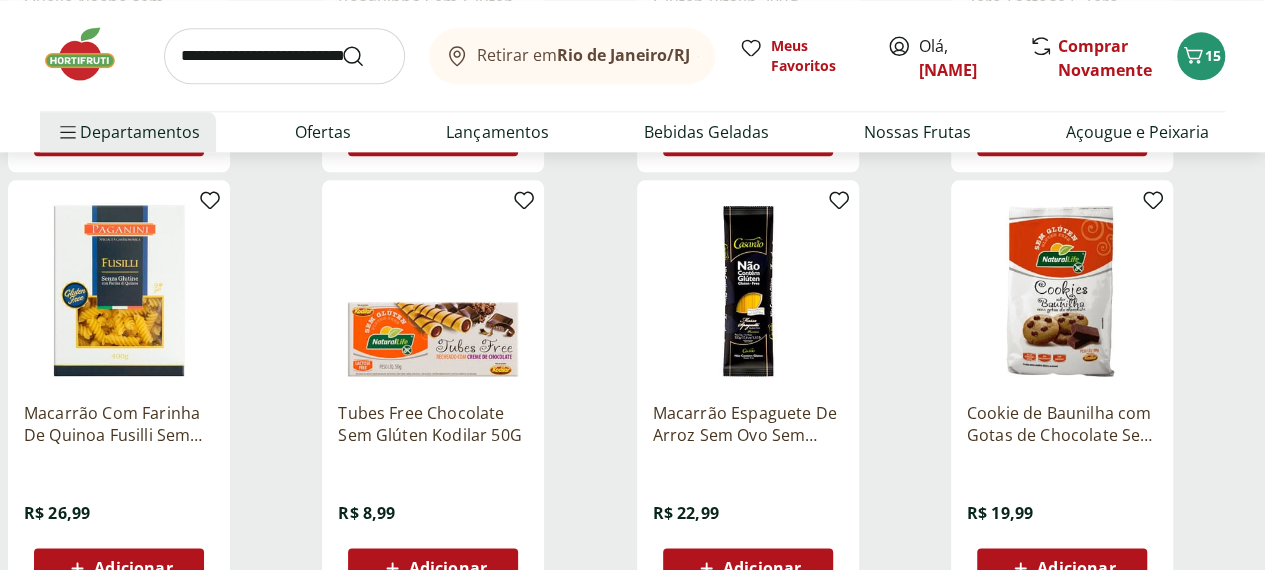 scroll, scrollTop: 4500, scrollLeft: 0, axis: vertical 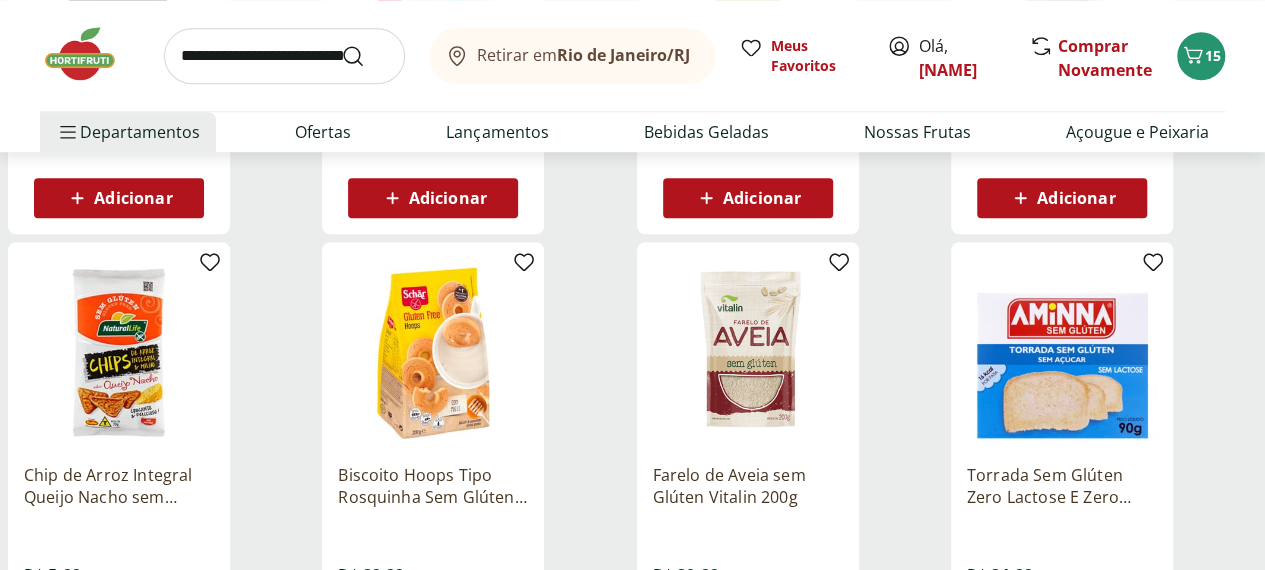 click at bounding box center (284, 56) 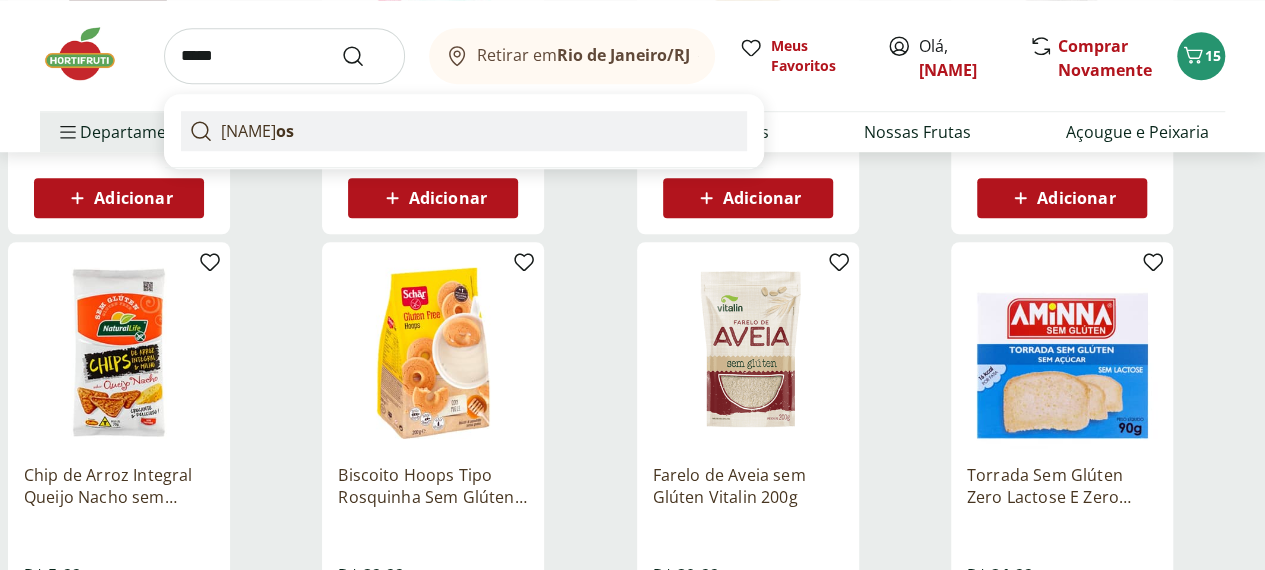 click on "os" at bounding box center (285, 131) 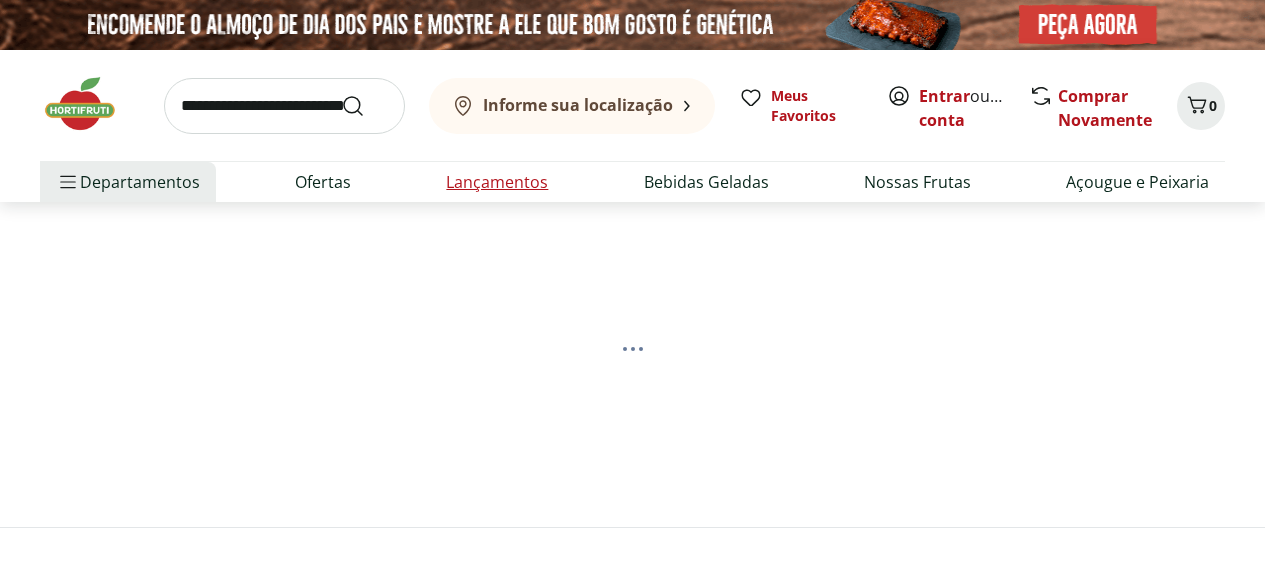 scroll, scrollTop: 0, scrollLeft: 0, axis: both 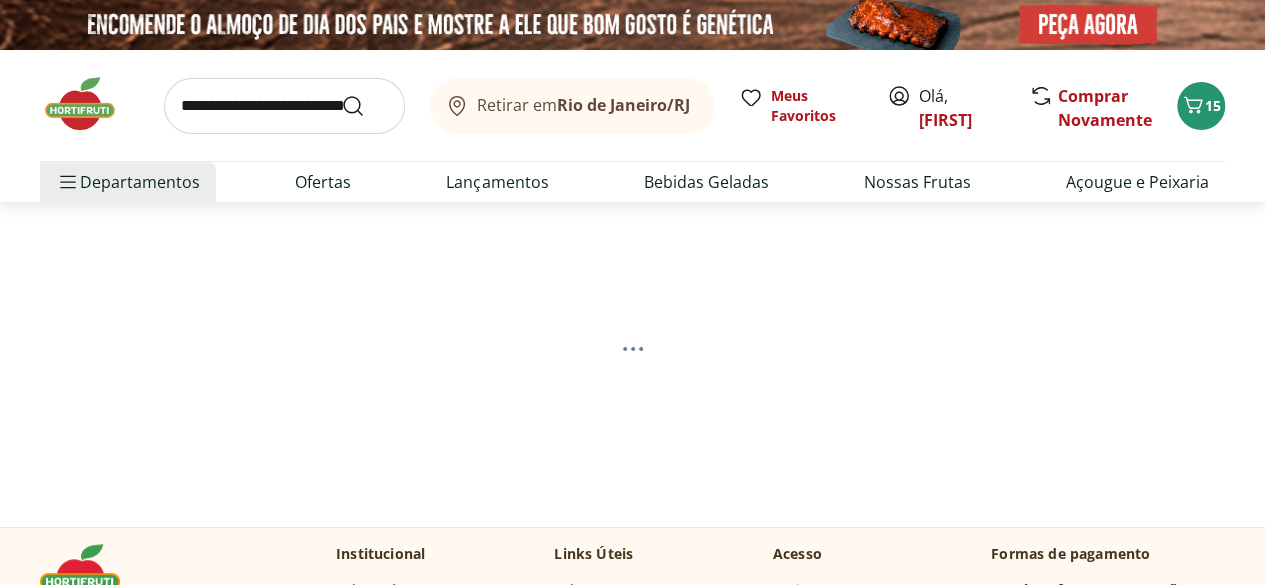 select on "**********" 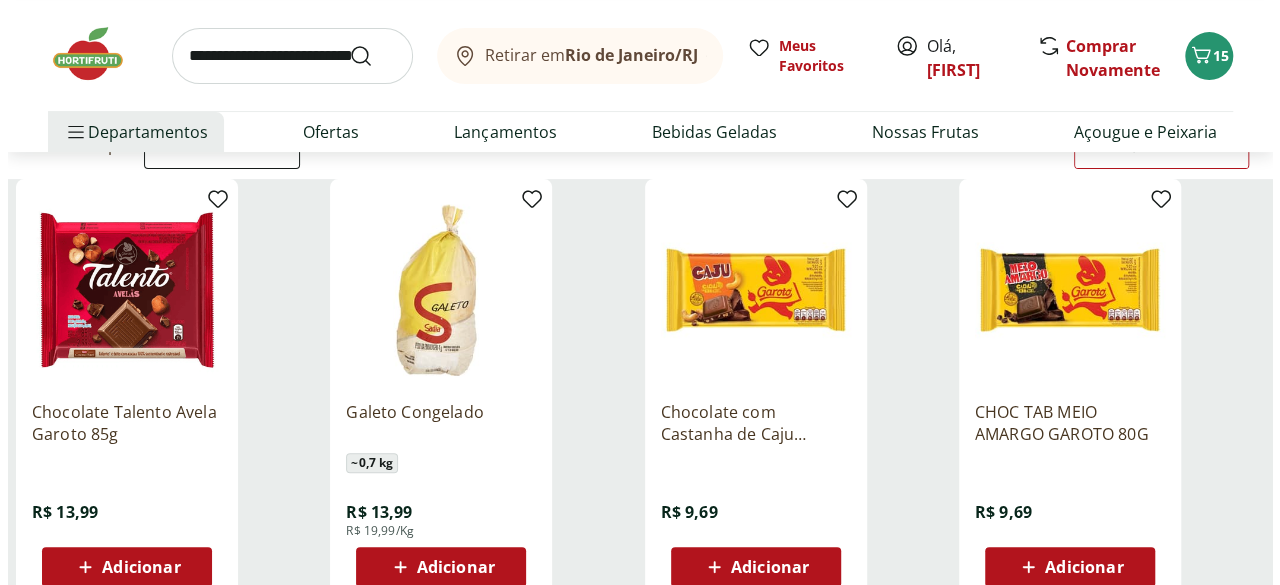 scroll, scrollTop: 200, scrollLeft: 0, axis: vertical 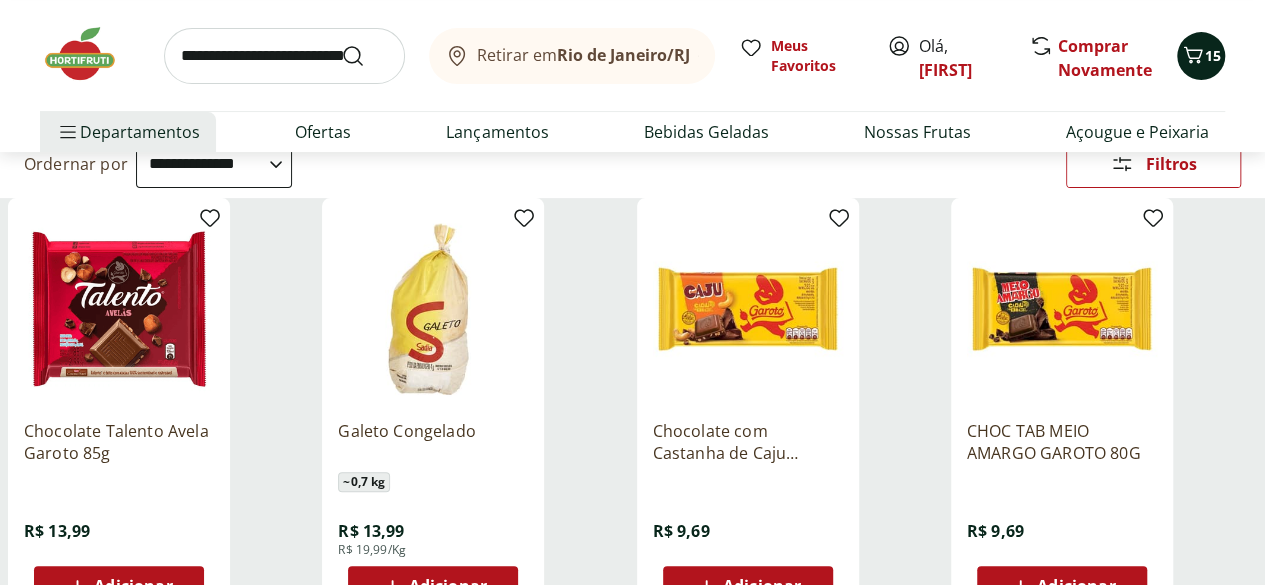 click on "15" at bounding box center (1213, 55) 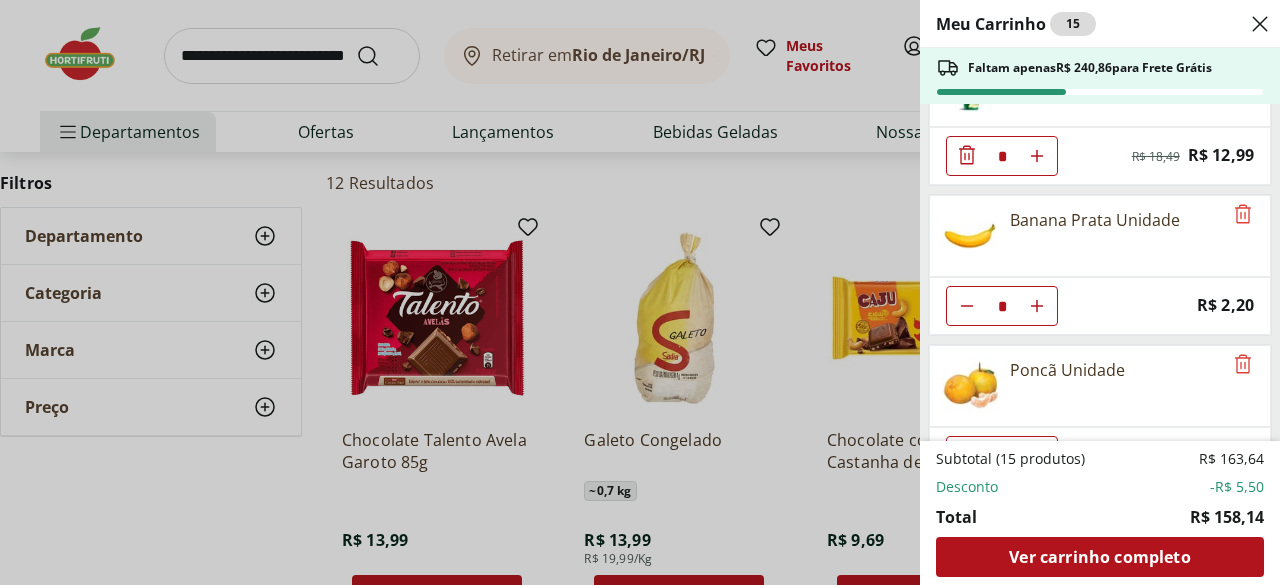 scroll, scrollTop: 200, scrollLeft: 0, axis: vertical 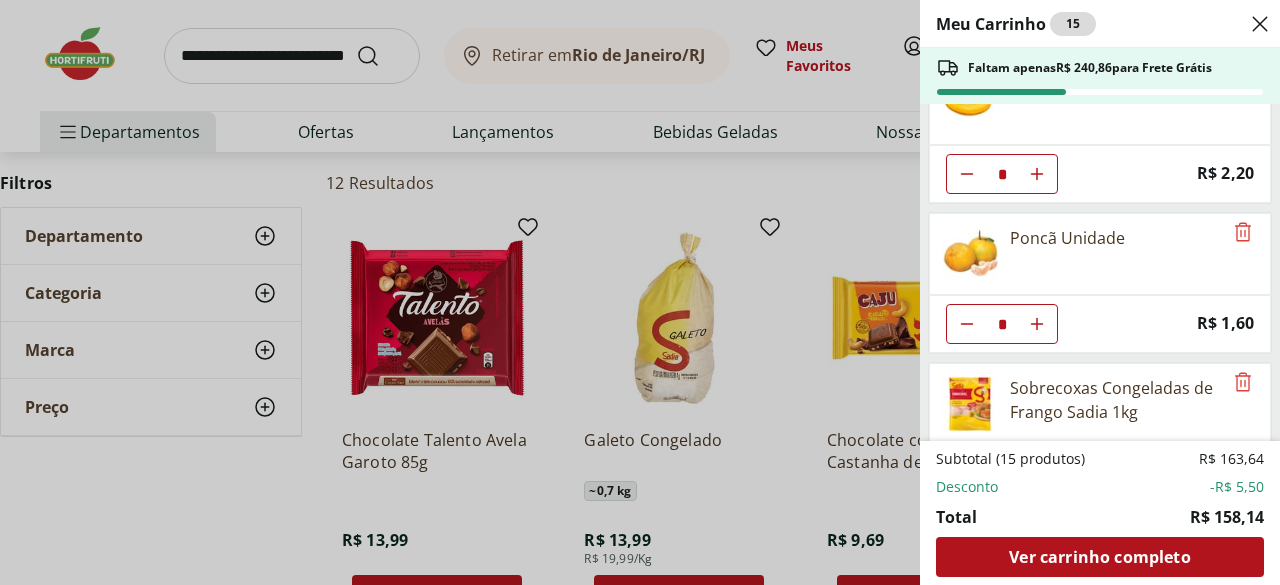 click on "Subtotal (15 produtos) R$ 163,64 Desconto -R$ 5,50 Total R$ 158,14 Ver carrinho completo" at bounding box center (1100, 513) 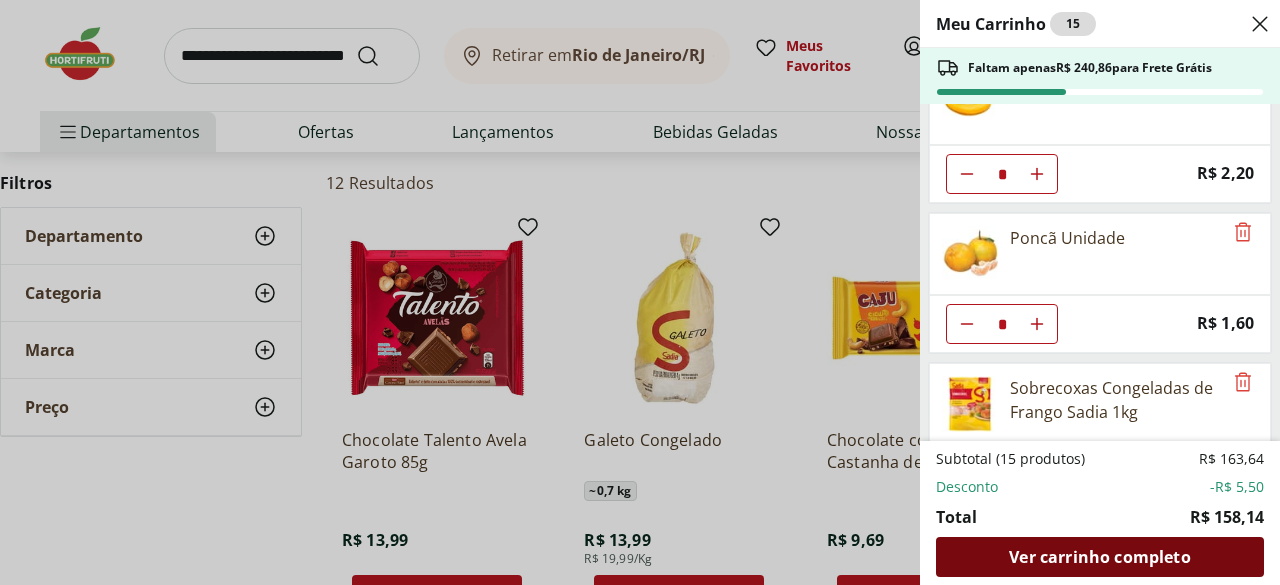 click on "Ver carrinho completo" at bounding box center (1099, 557) 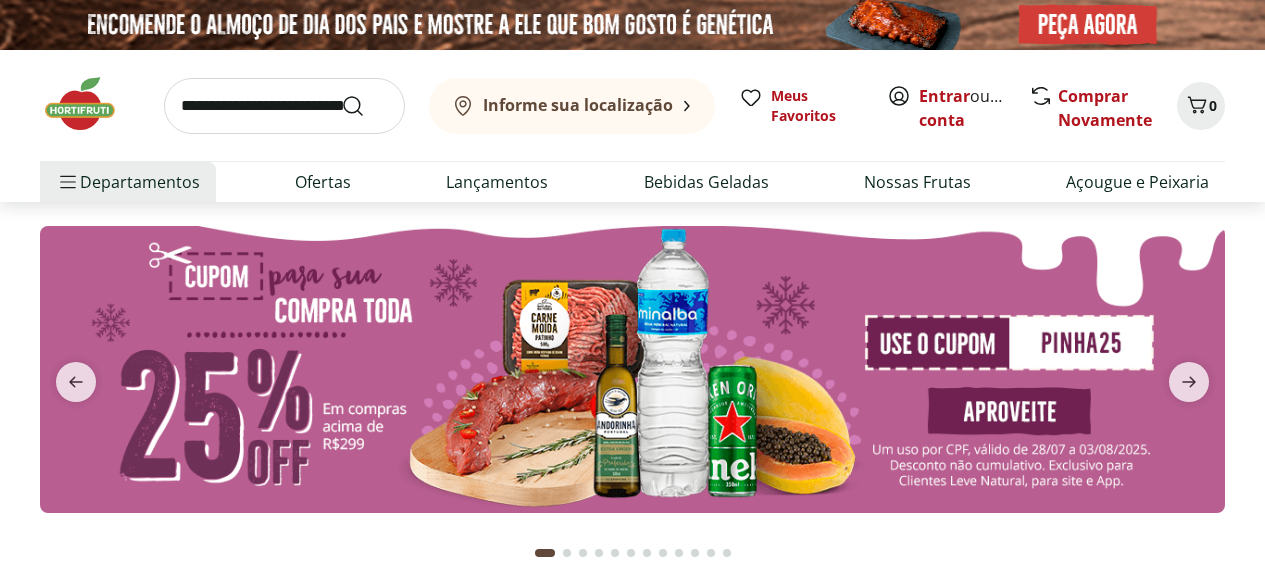 scroll, scrollTop: 0, scrollLeft: 0, axis: both 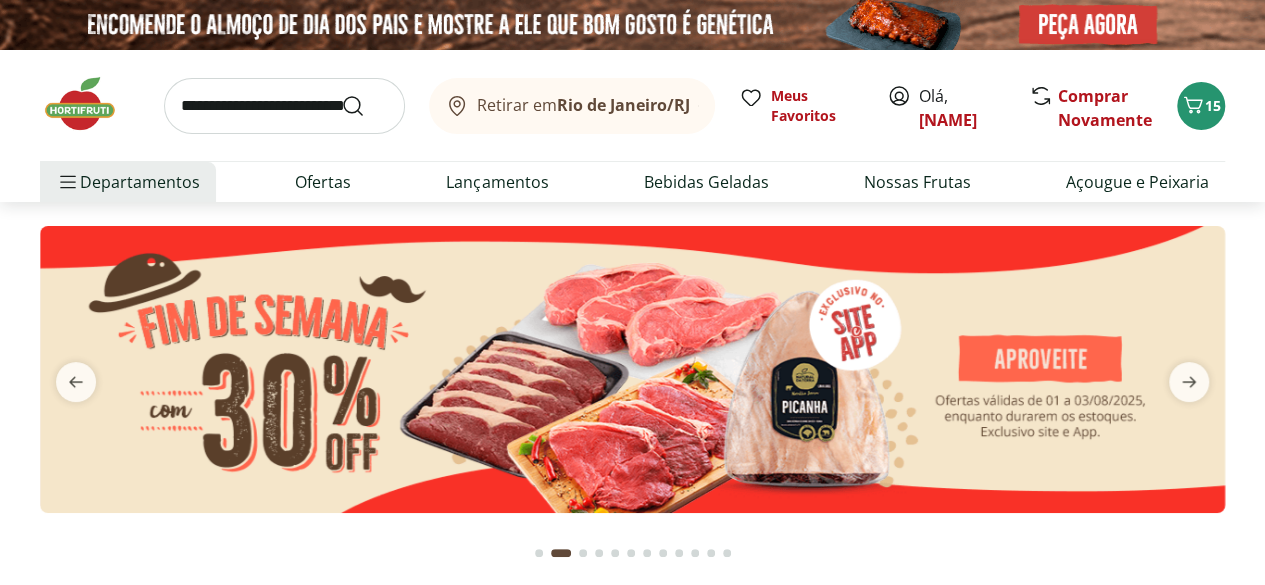 click at bounding box center [284, 106] 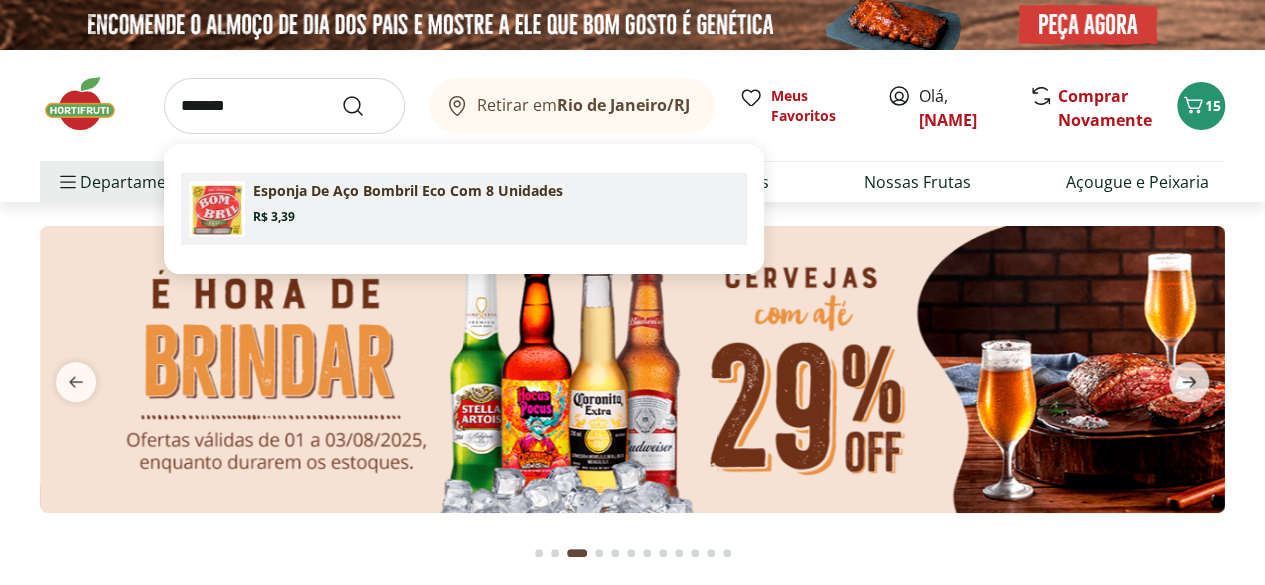 click on "Esponja De Aço Bombril Eco Com 8 Unidades" at bounding box center (408, 191) 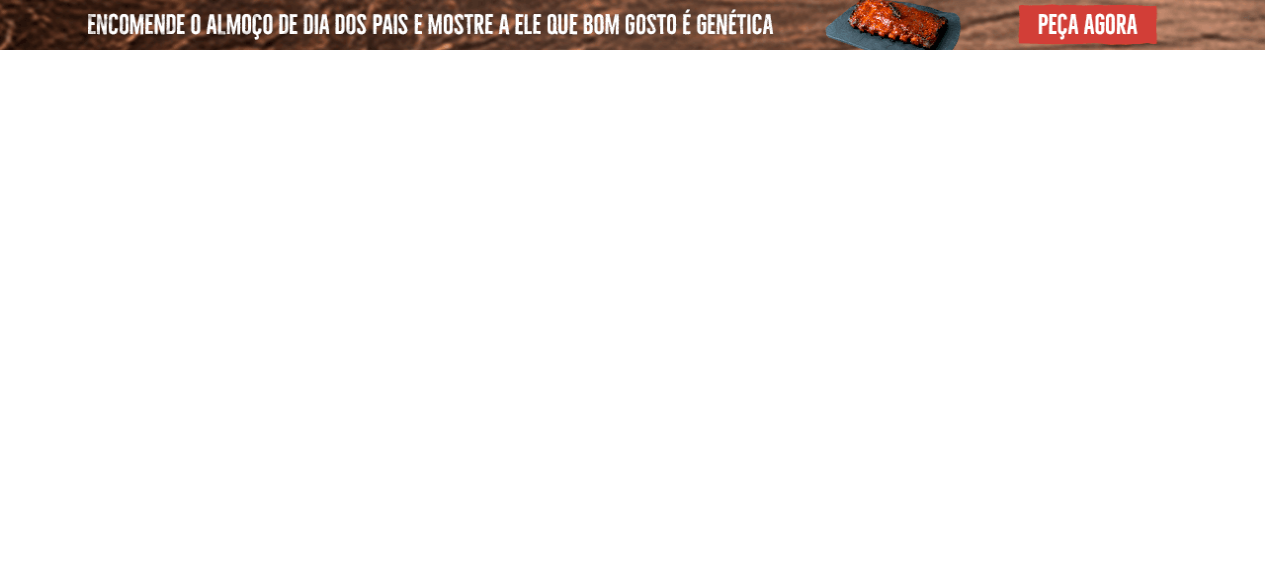 scroll, scrollTop: 0, scrollLeft: 0, axis: both 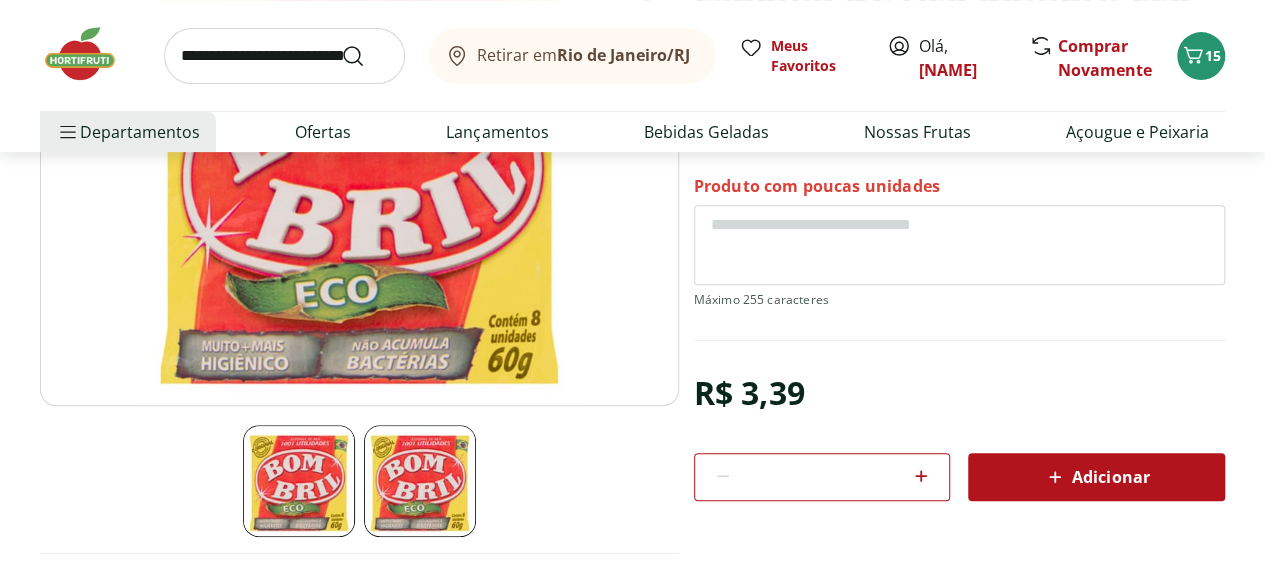 click 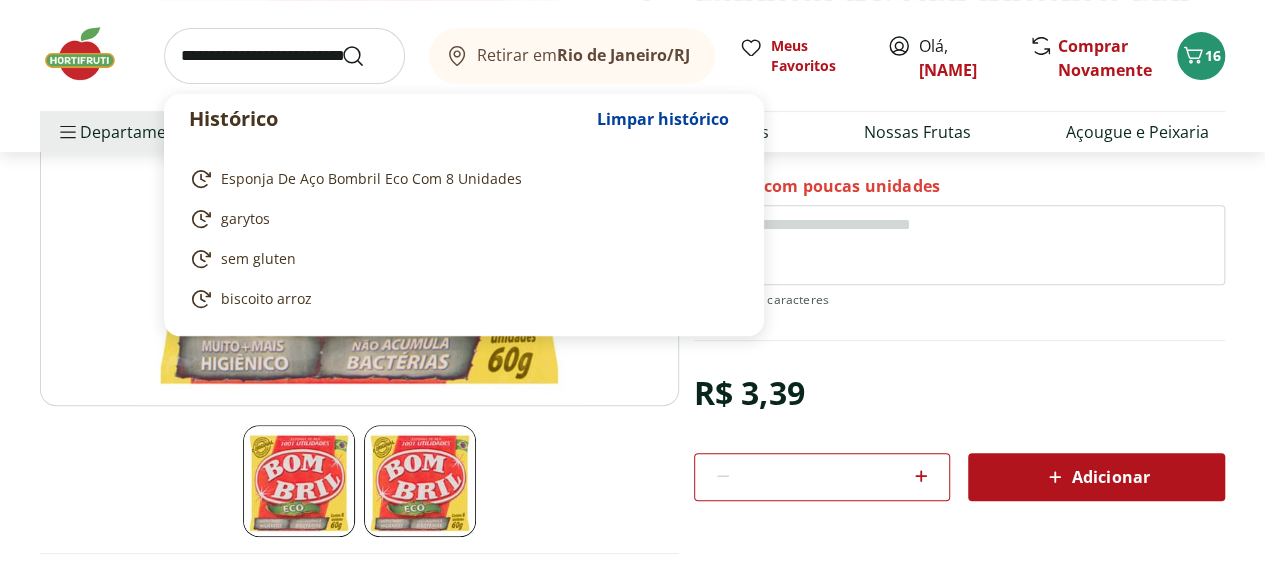 click at bounding box center [284, 56] 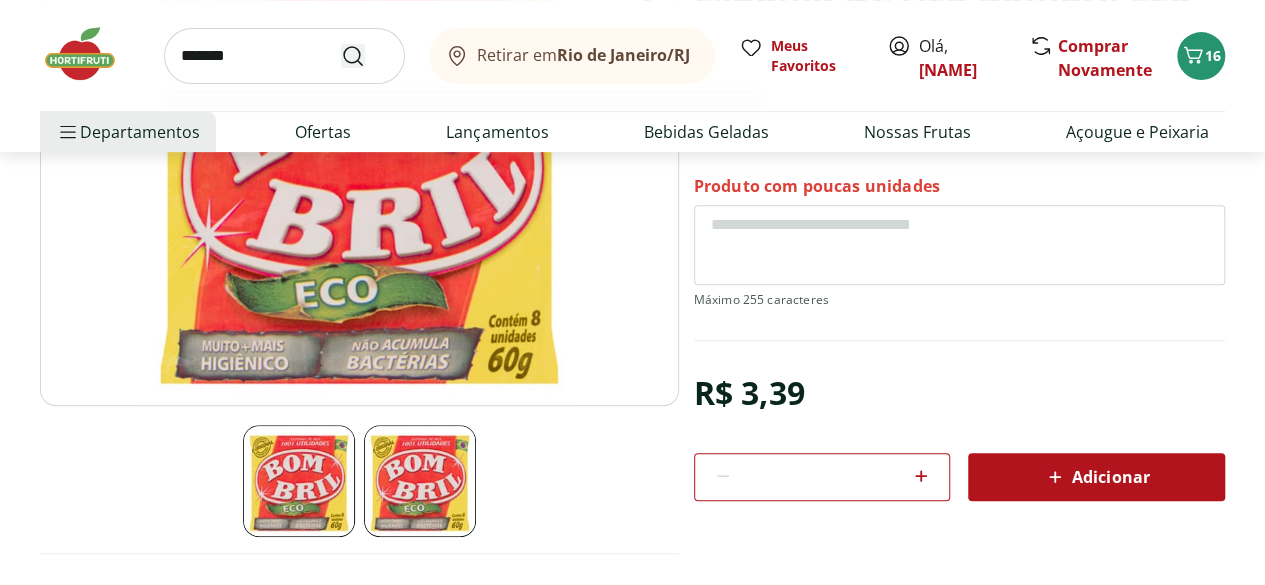 type on "*******" 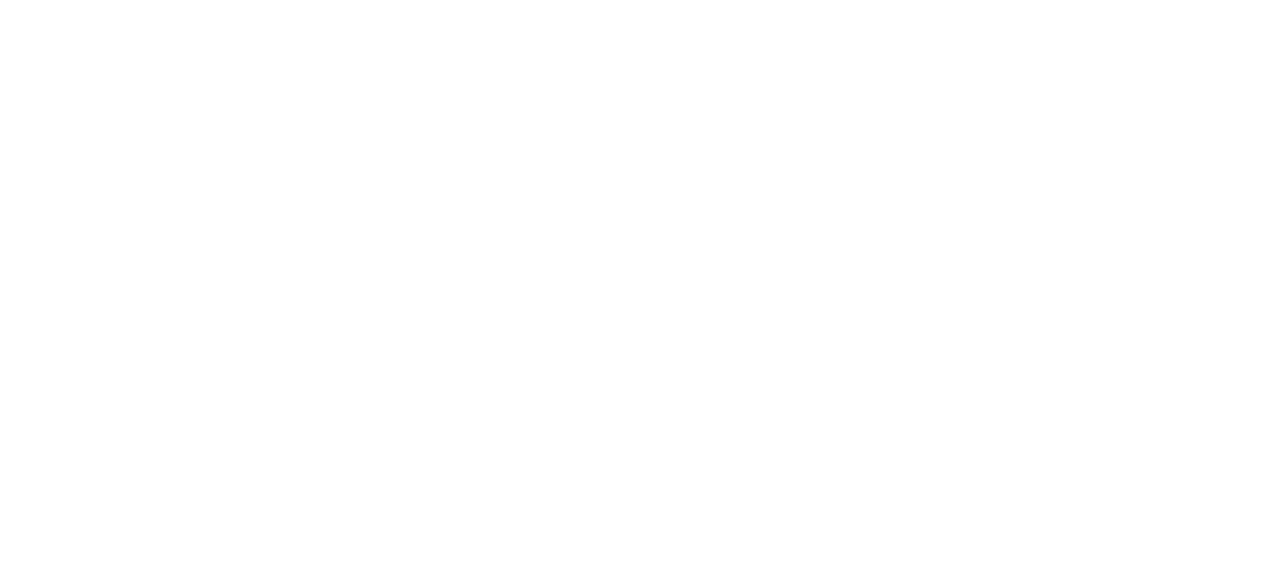 scroll, scrollTop: 0, scrollLeft: 0, axis: both 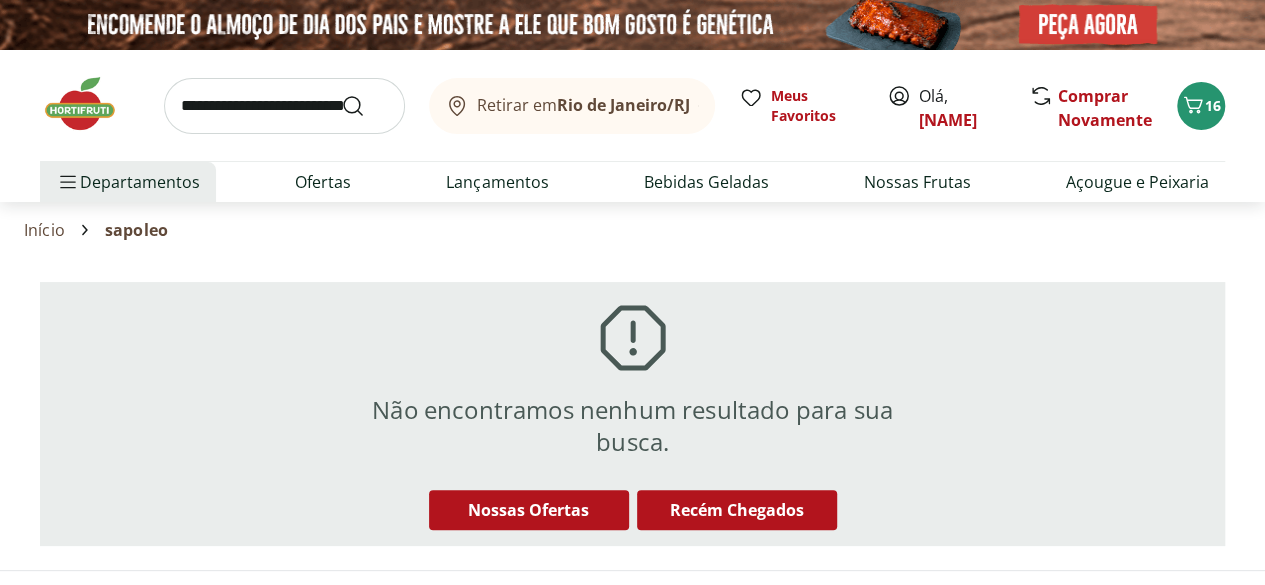 click at bounding box center (284, 106) 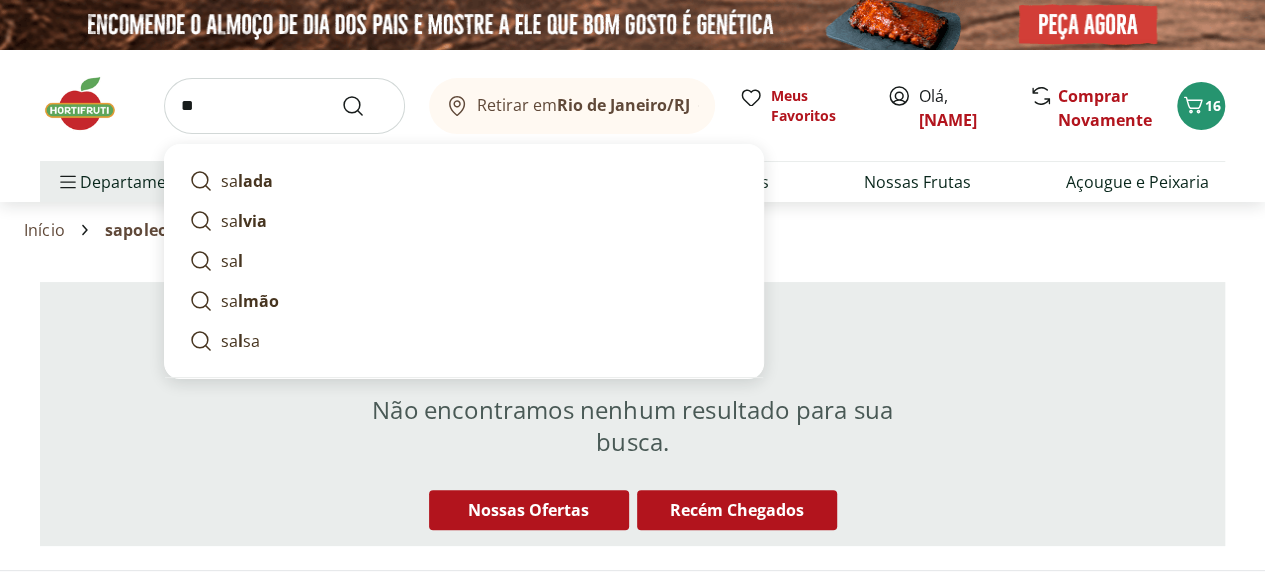 type on "*" 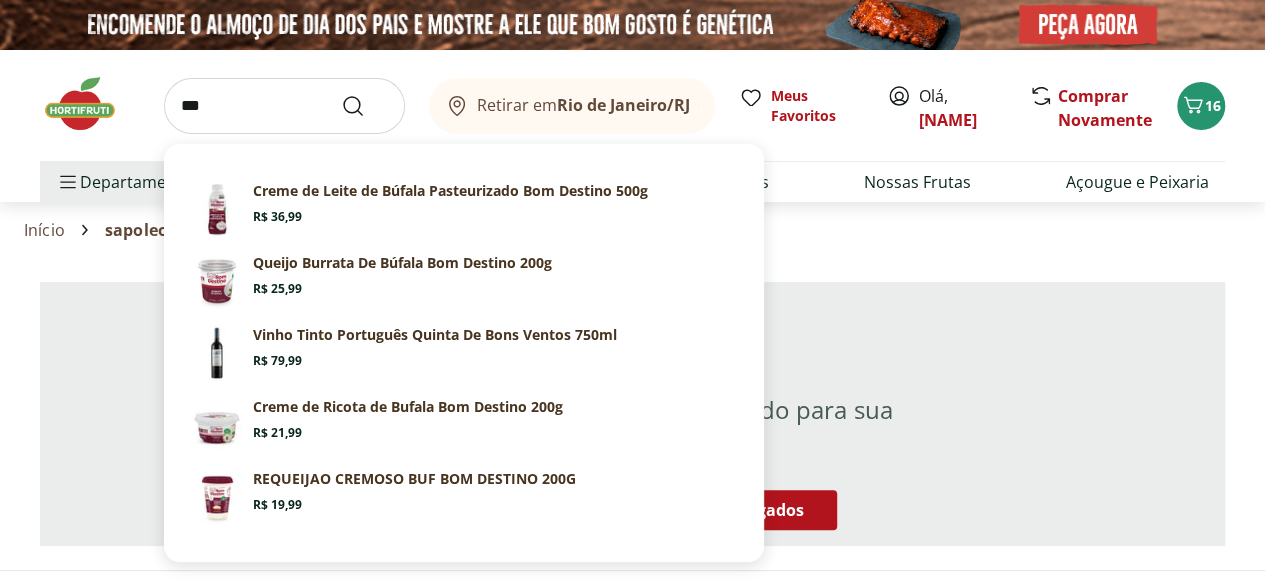 click on "***" at bounding box center [284, 106] 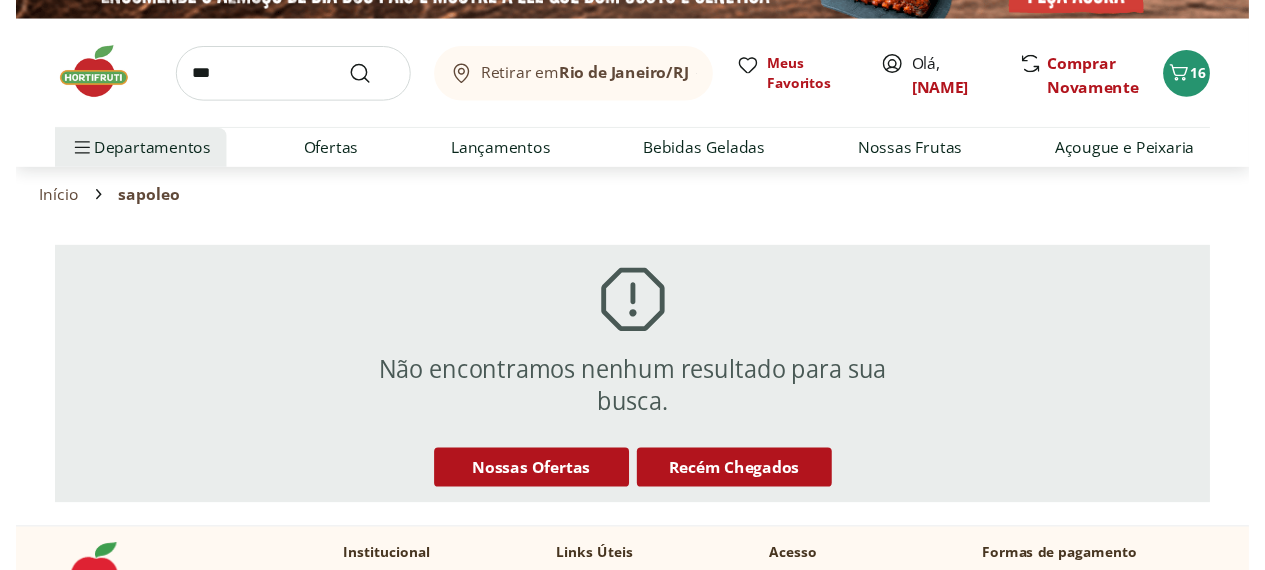 scroll, scrollTop: 0, scrollLeft: 0, axis: both 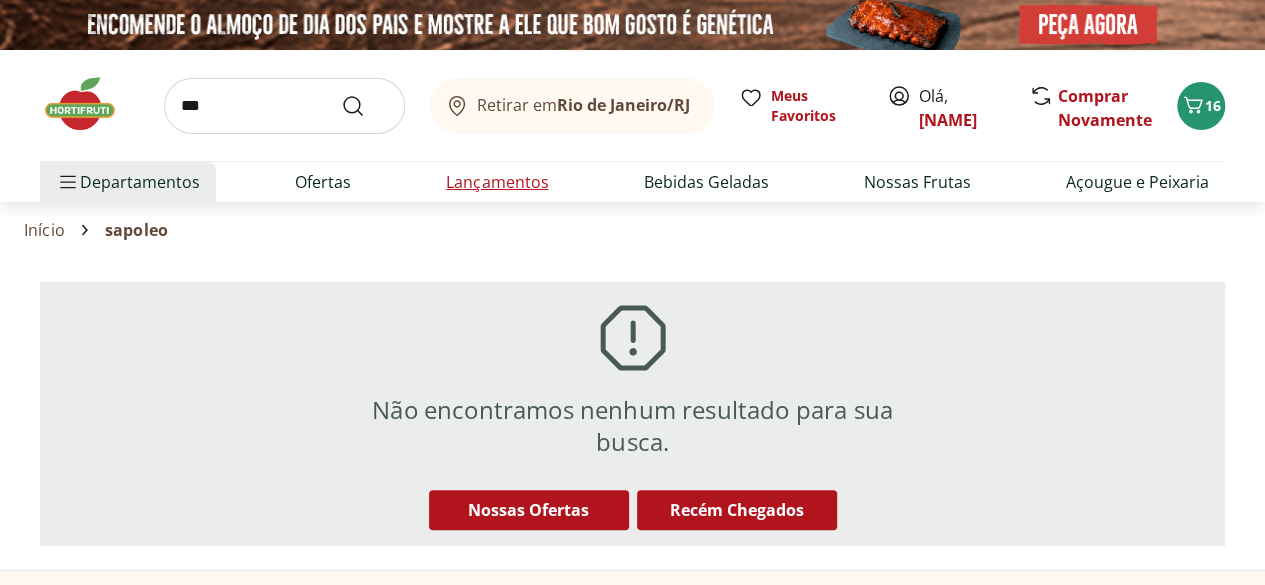 click on "Lançamentos" at bounding box center (497, 182) 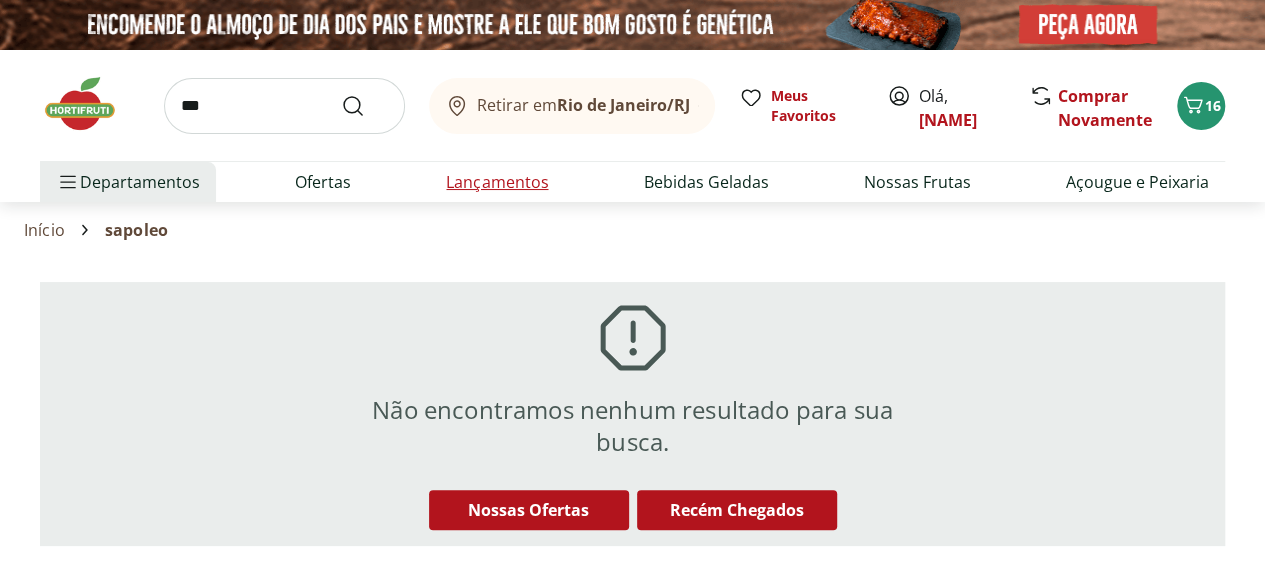 select on "**********" 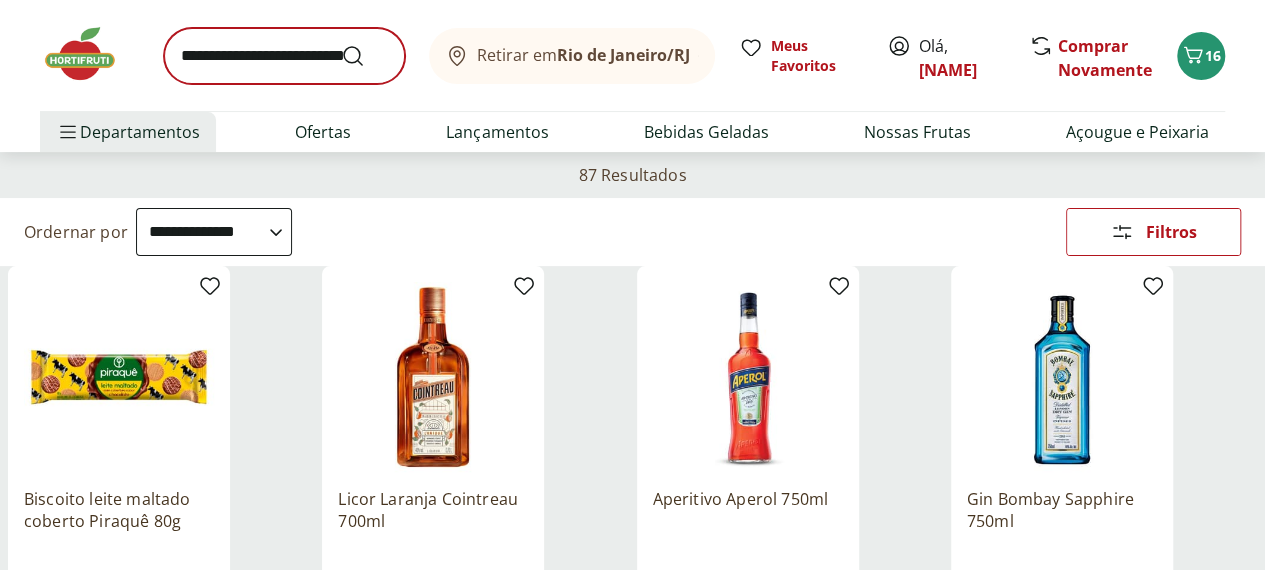 scroll, scrollTop: 0, scrollLeft: 0, axis: both 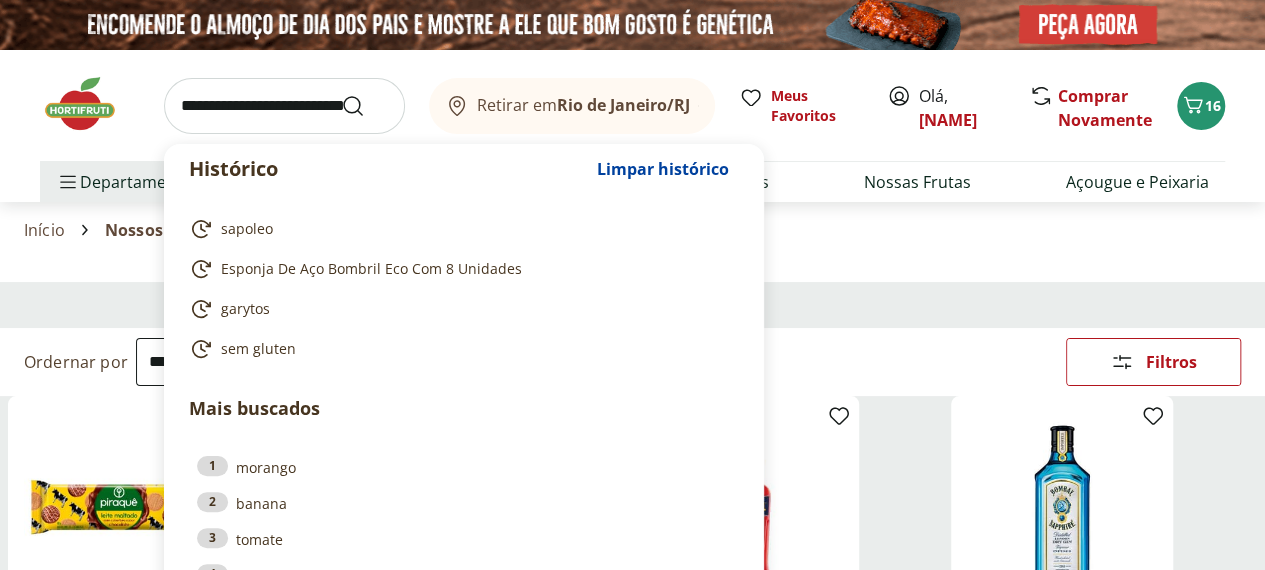 click at bounding box center [284, 106] 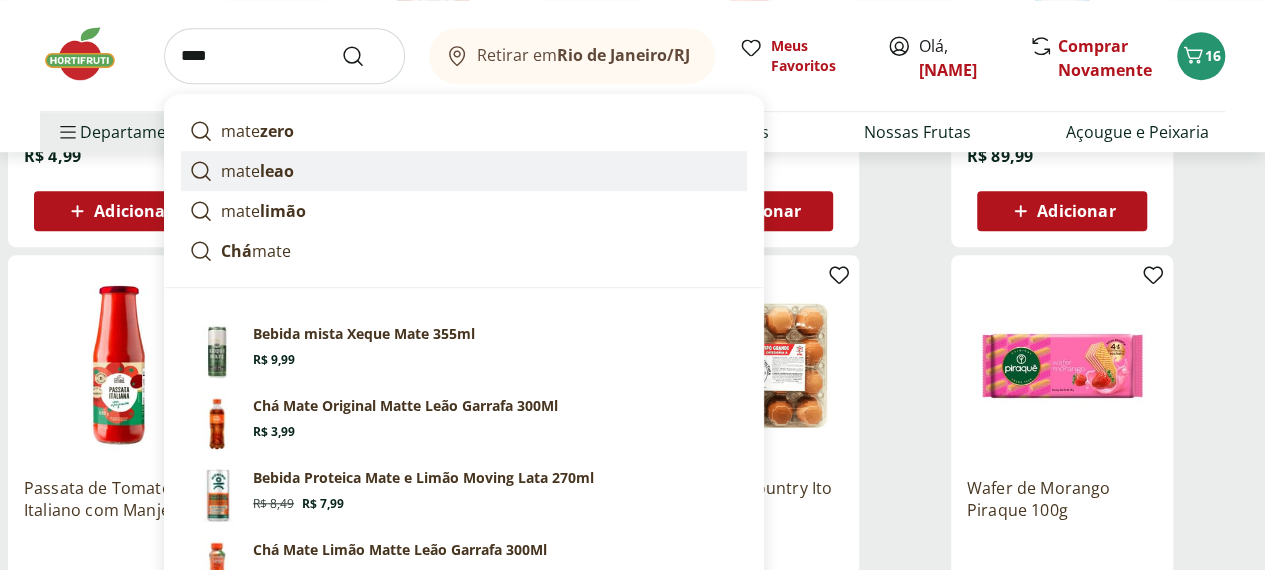 scroll, scrollTop: 600, scrollLeft: 0, axis: vertical 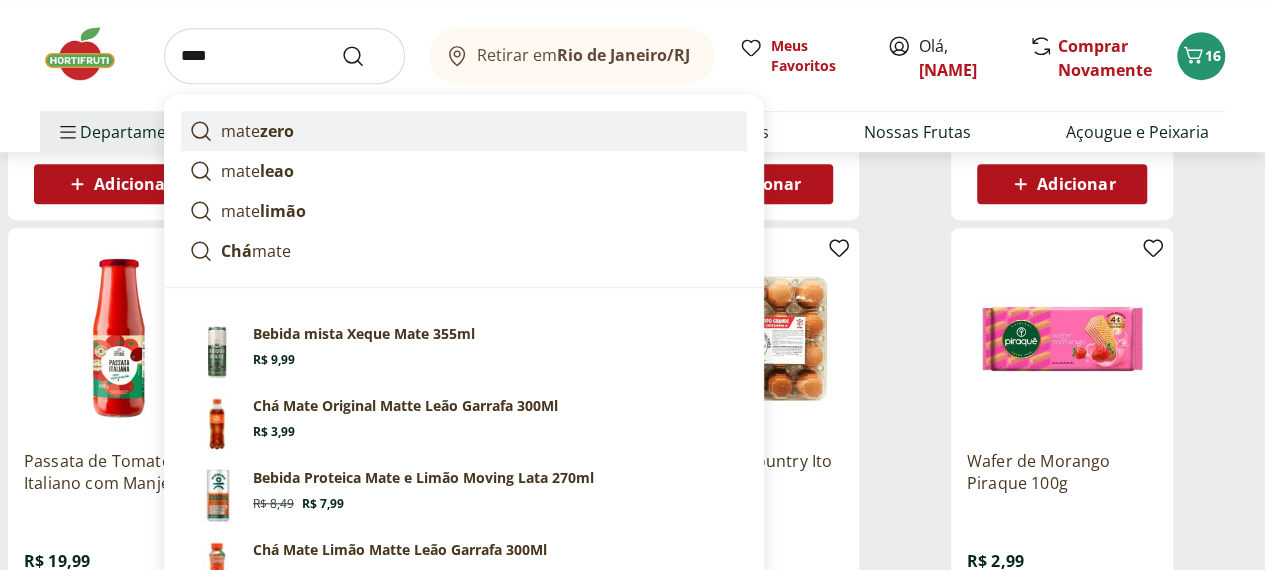 click on "zero" at bounding box center (277, 131) 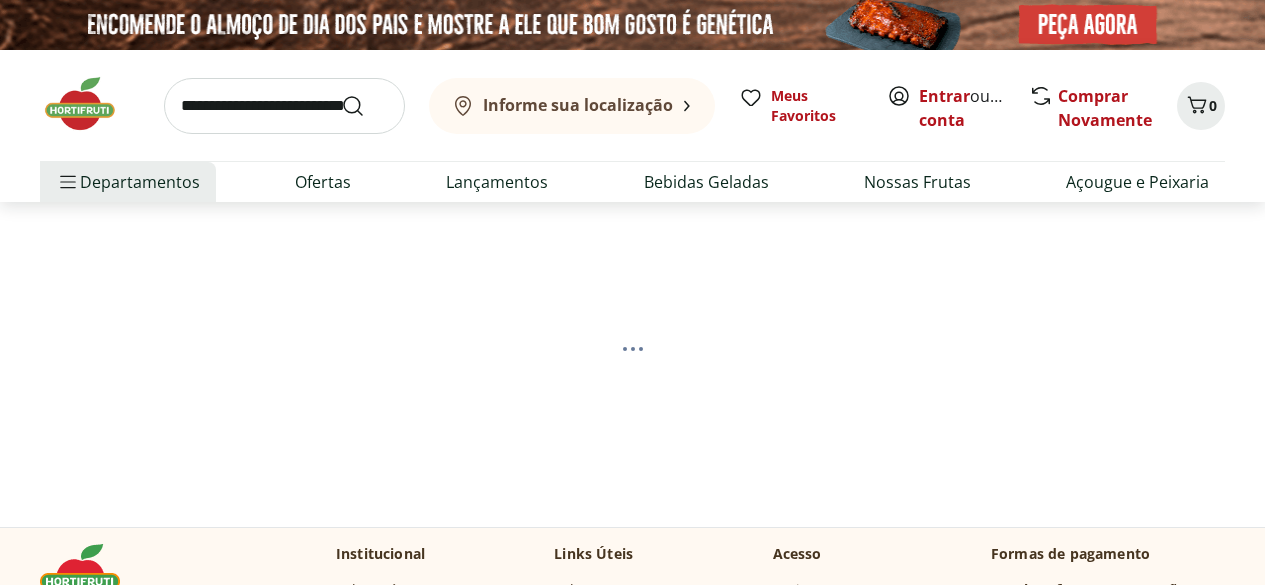 scroll, scrollTop: 0, scrollLeft: 0, axis: both 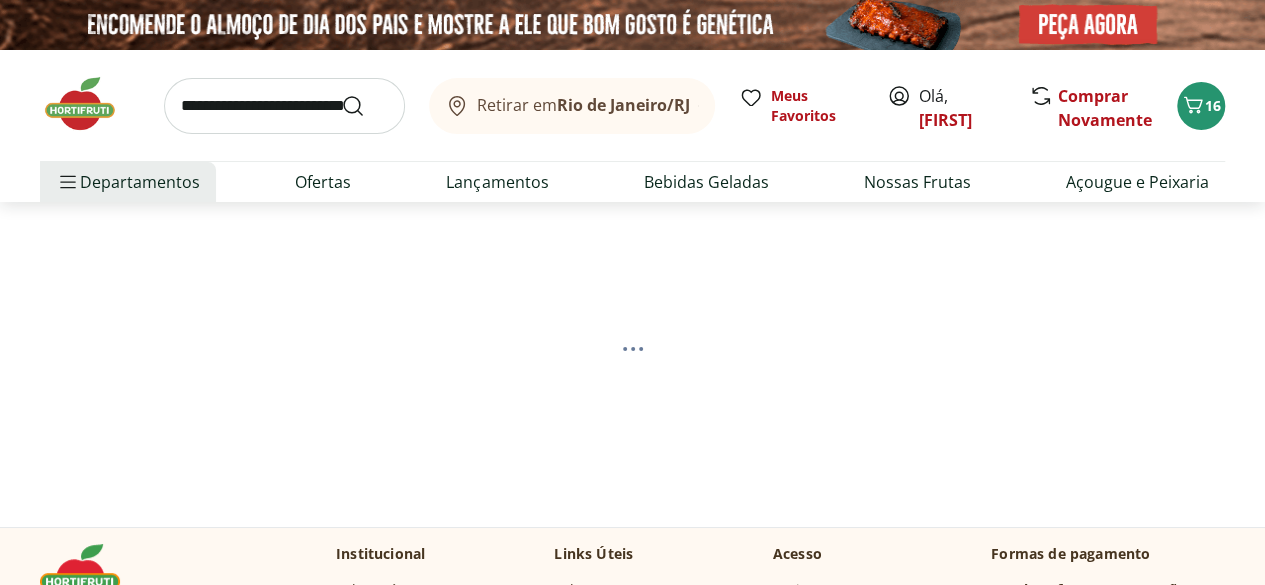 select on "**********" 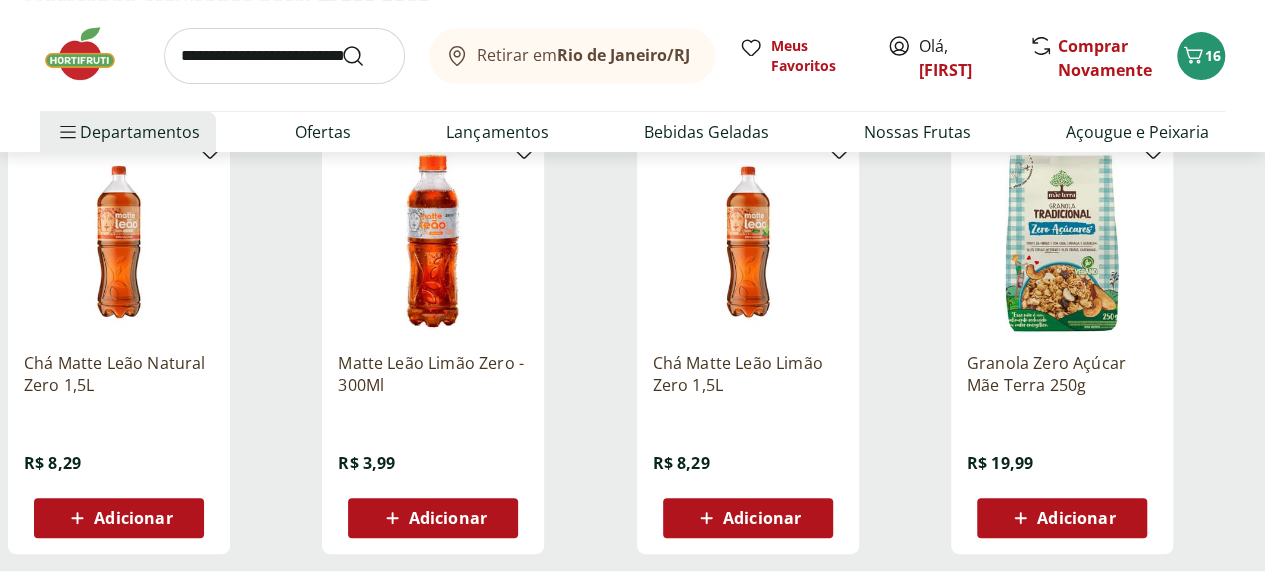 scroll, scrollTop: 300, scrollLeft: 0, axis: vertical 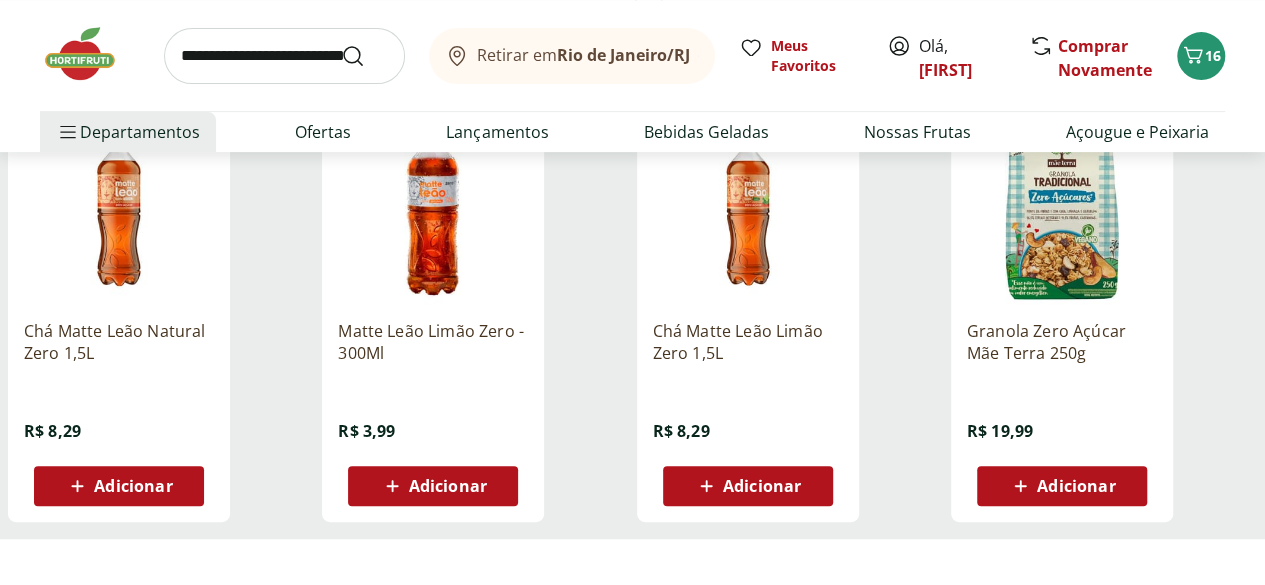 click on "Adicionar" at bounding box center [133, 486] 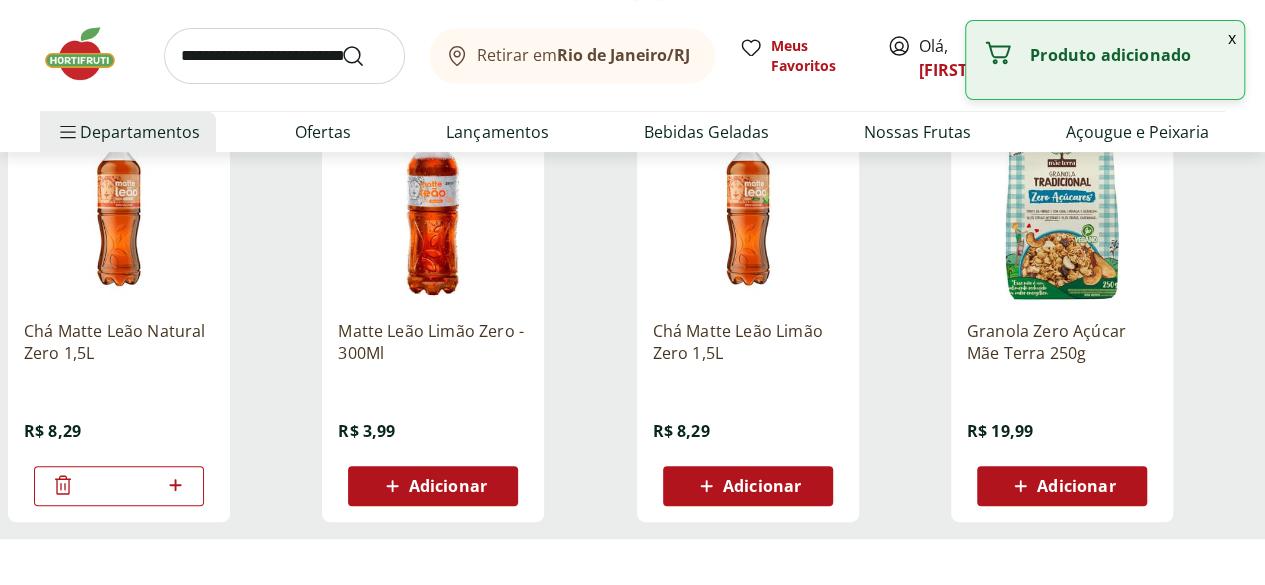click 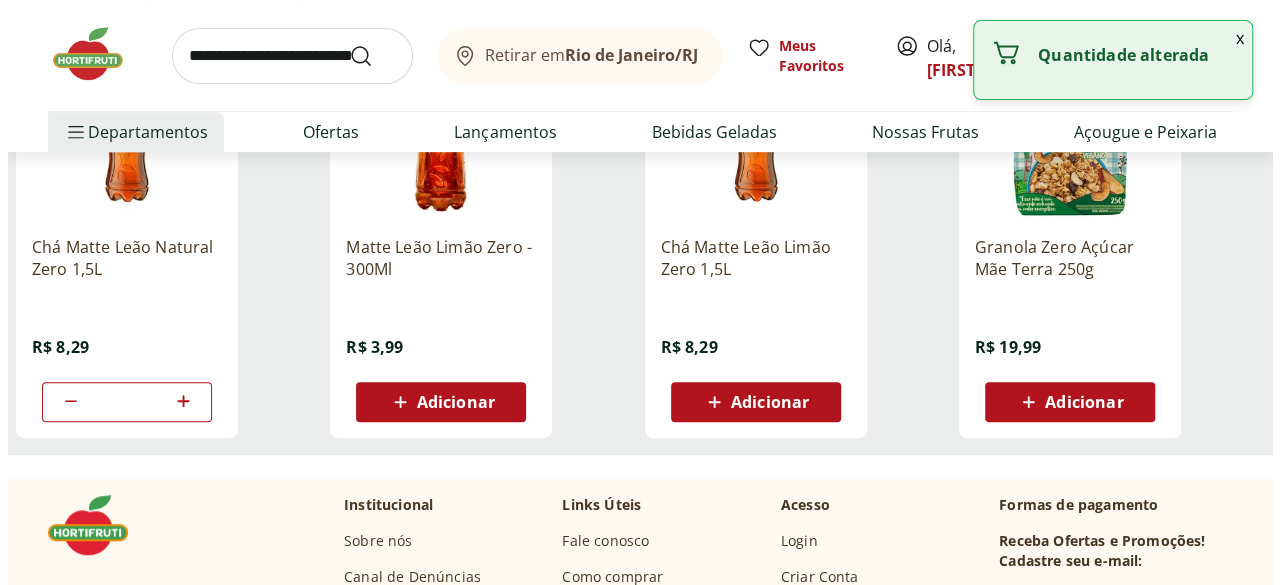 scroll, scrollTop: 200, scrollLeft: 0, axis: vertical 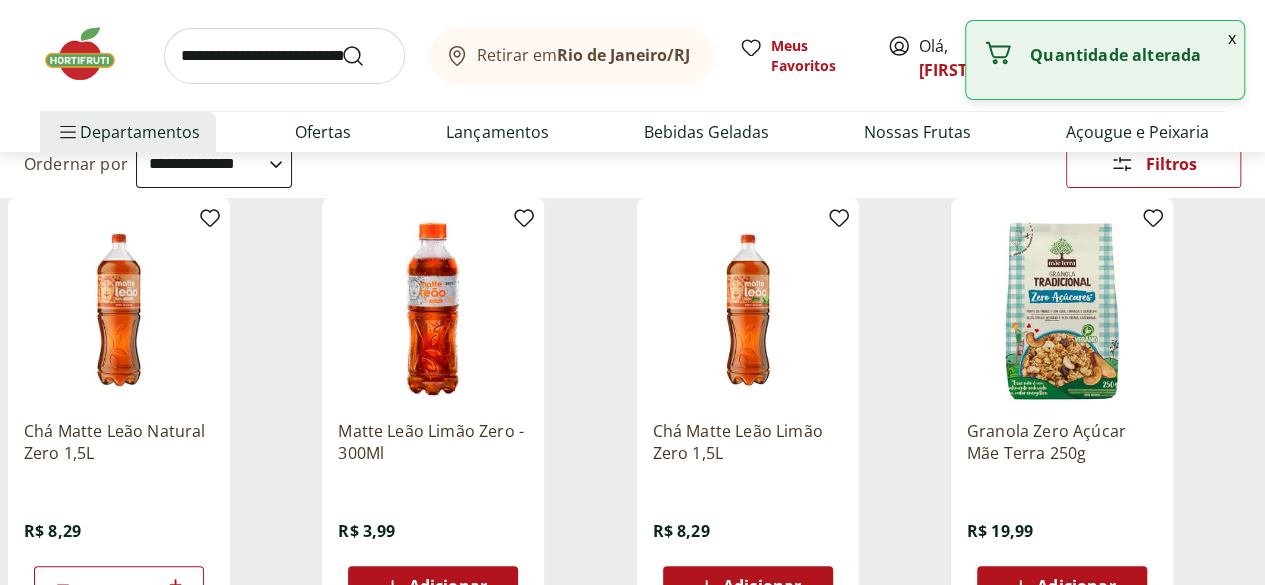 click at bounding box center [284, 56] 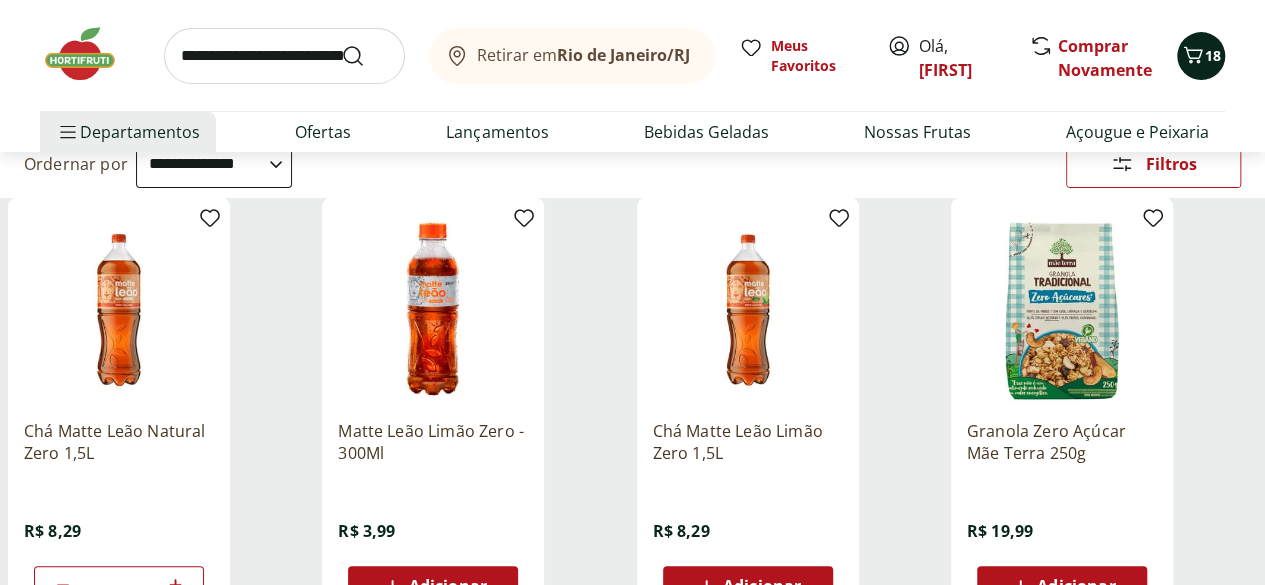click on "18" at bounding box center (1213, 55) 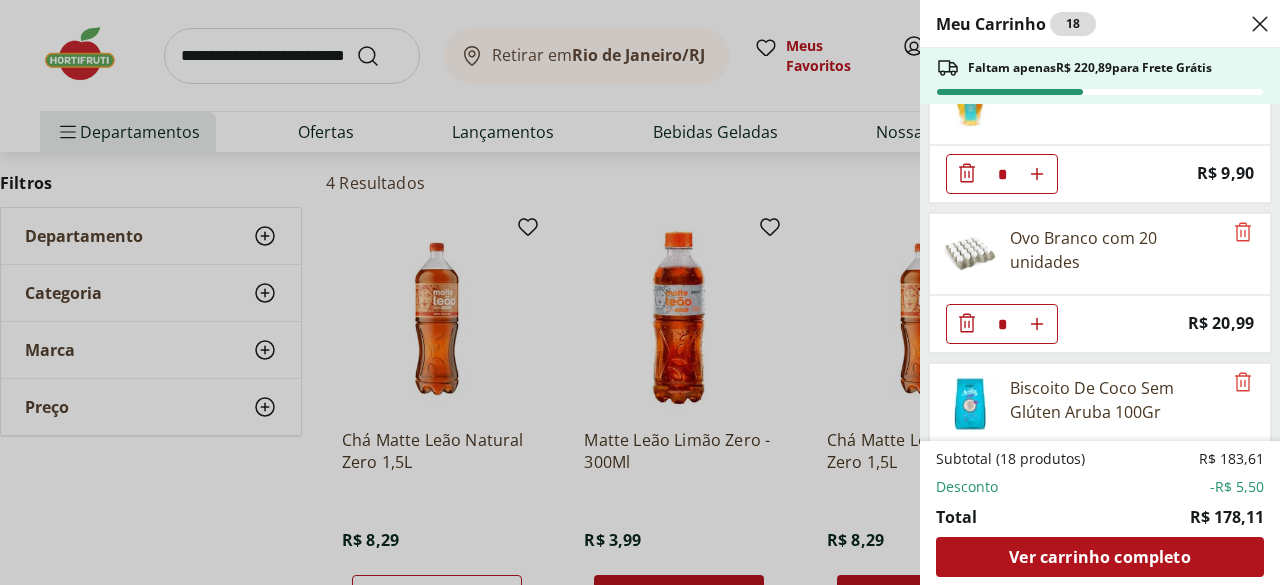 scroll, scrollTop: 1200, scrollLeft: 0, axis: vertical 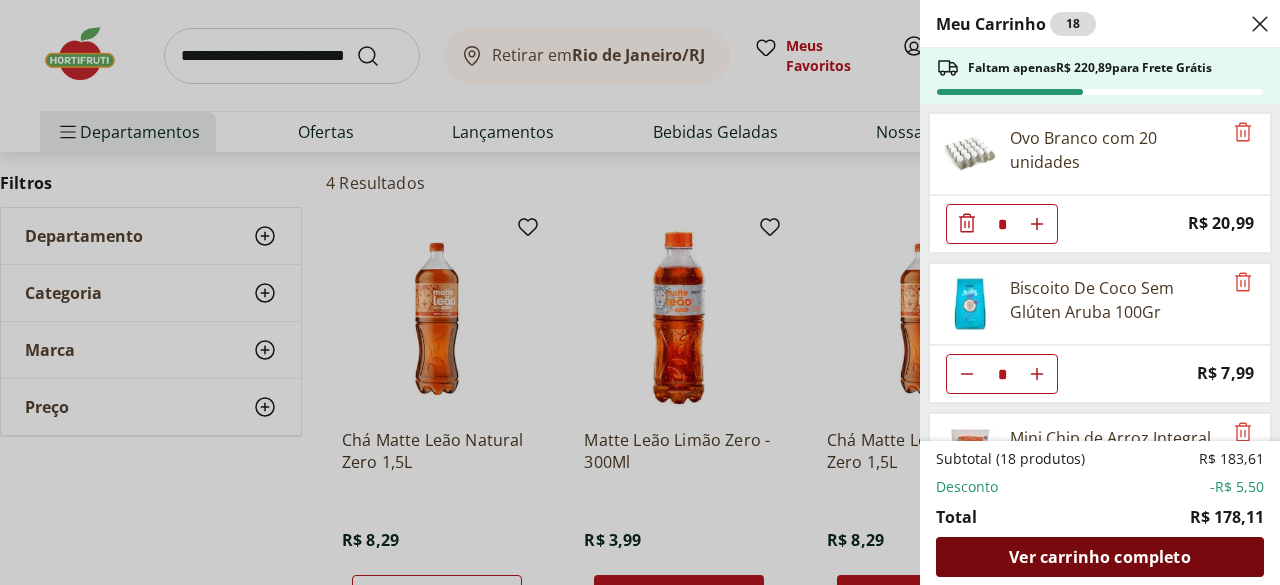 click on "Ver carrinho completo" at bounding box center [1099, 557] 